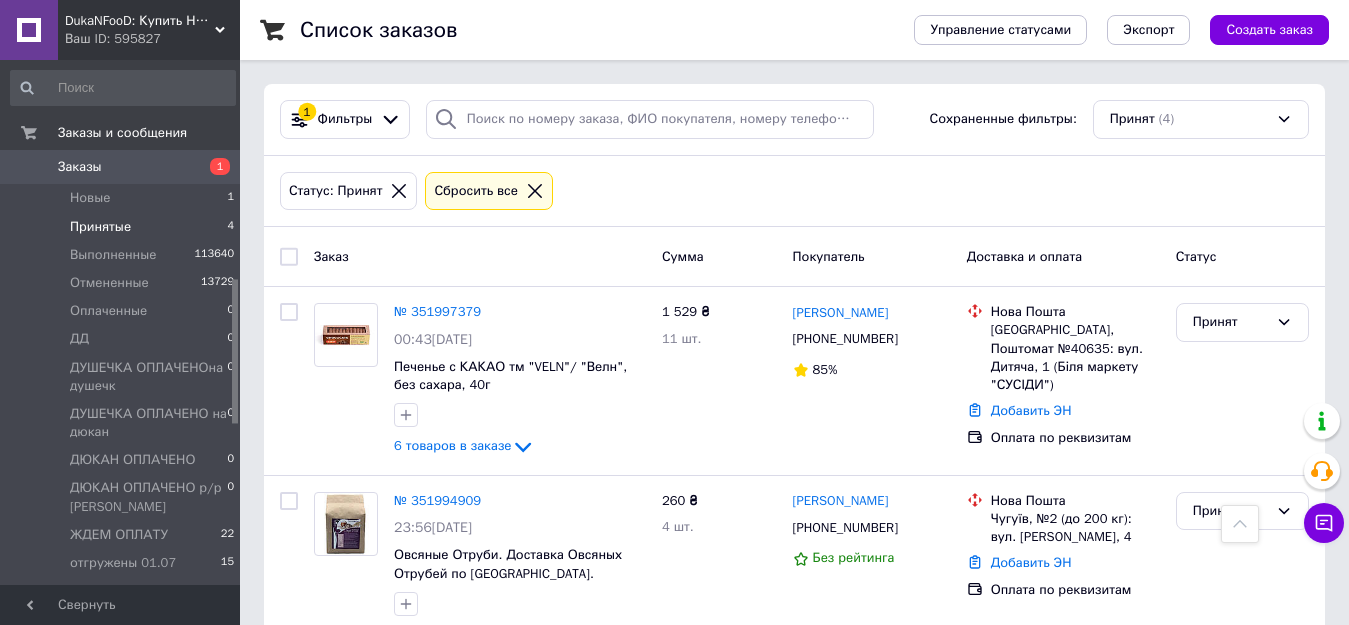 scroll, scrollTop: 378, scrollLeft: 0, axis: vertical 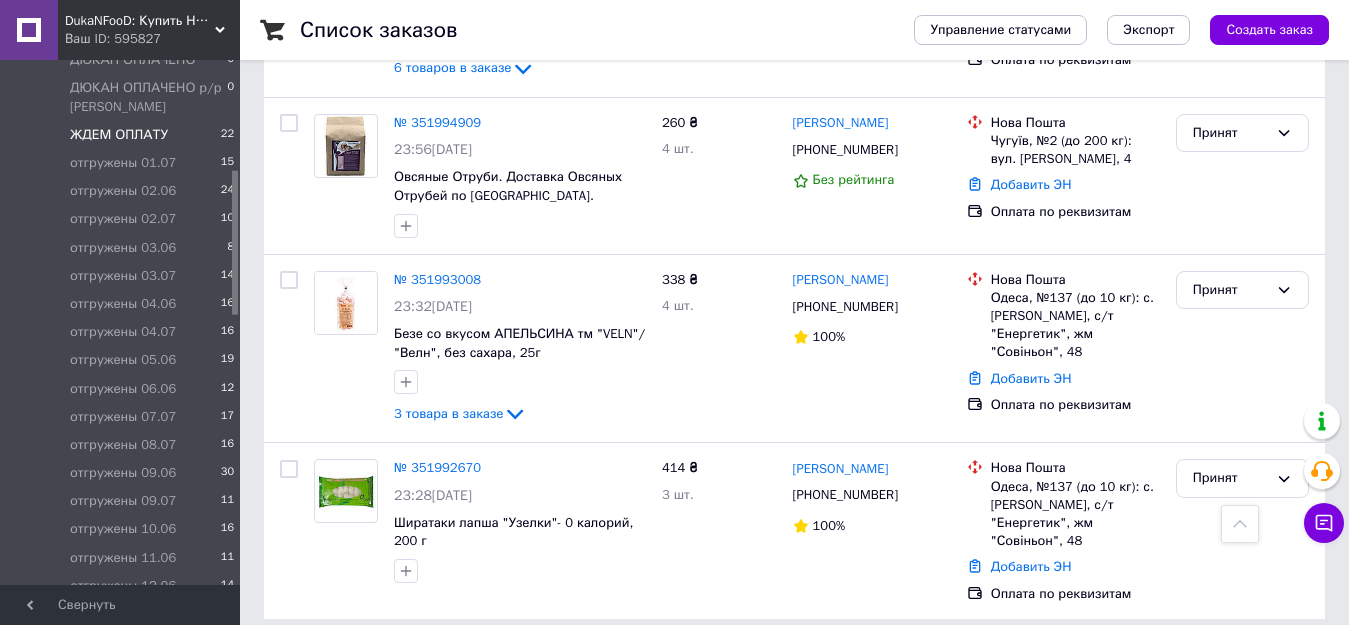 click on "ЖДЕМ ОПЛАТУ" at bounding box center [119, 135] 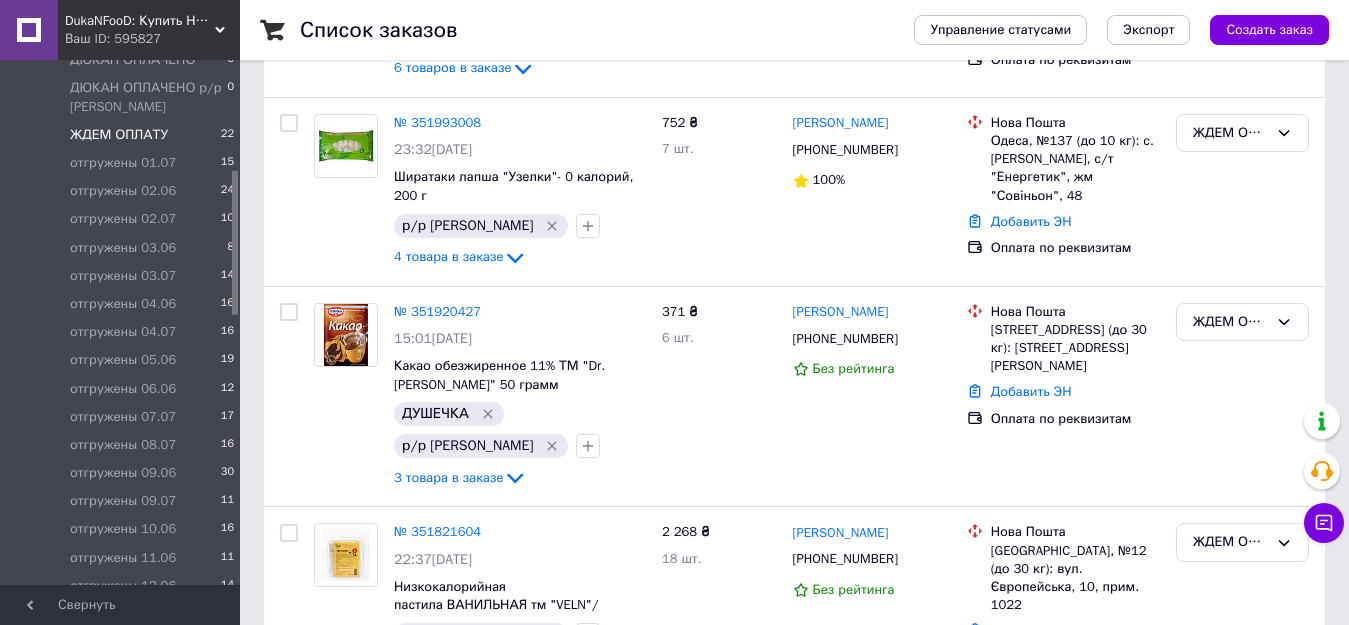 scroll, scrollTop: 0, scrollLeft: 0, axis: both 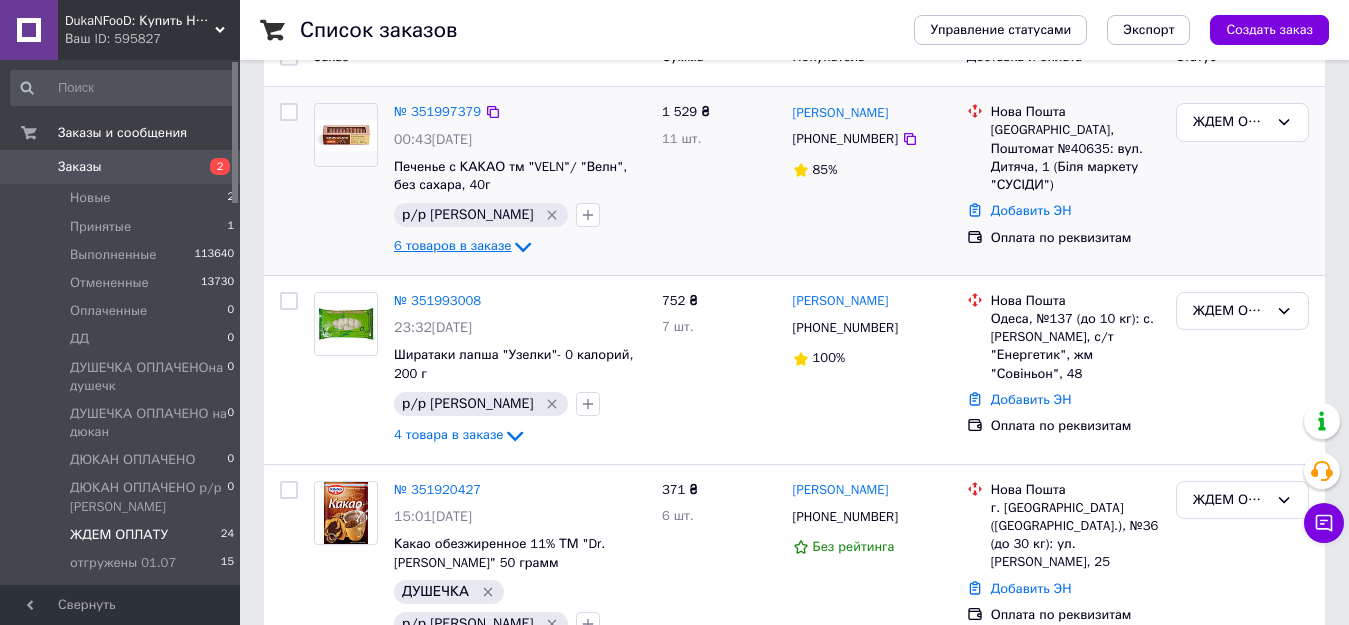 click on "6 товаров в заказе" at bounding box center (452, 246) 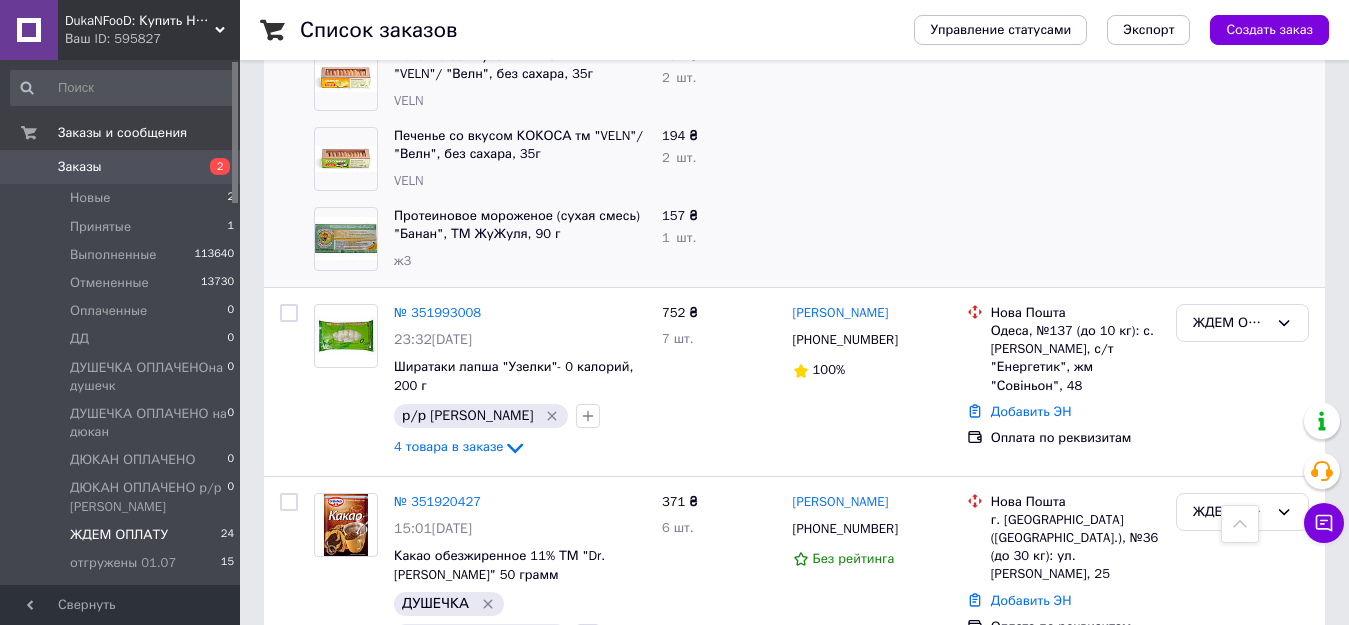 scroll, scrollTop: 800, scrollLeft: 0, axis: vertical 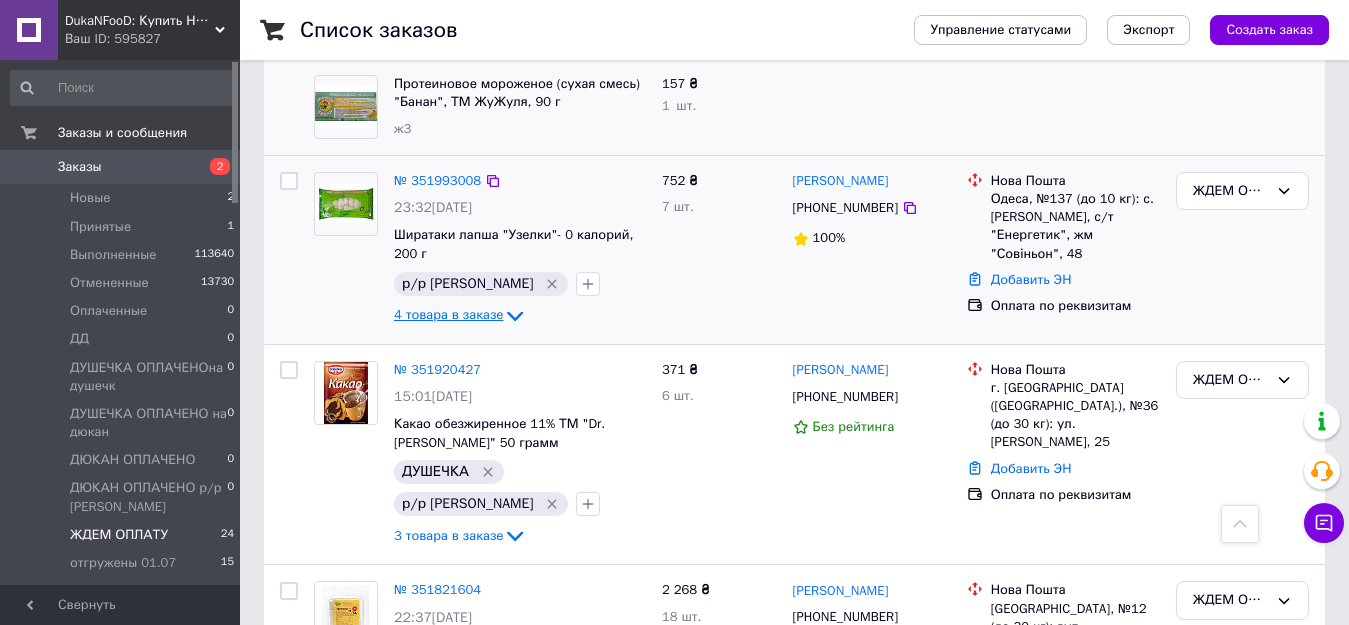 click on "4 товара в заказе" at bounding box center [448, 314] 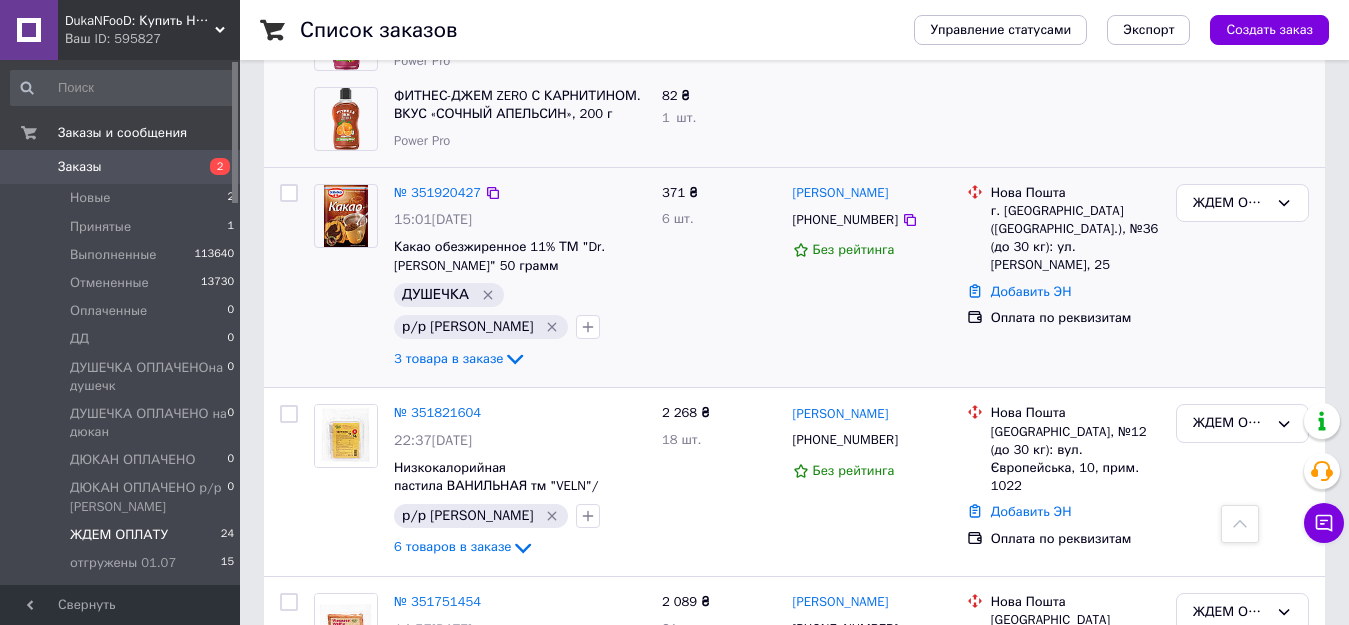 scroll, scrollTop: 1300, scrollLeft: 0, axis: vertical 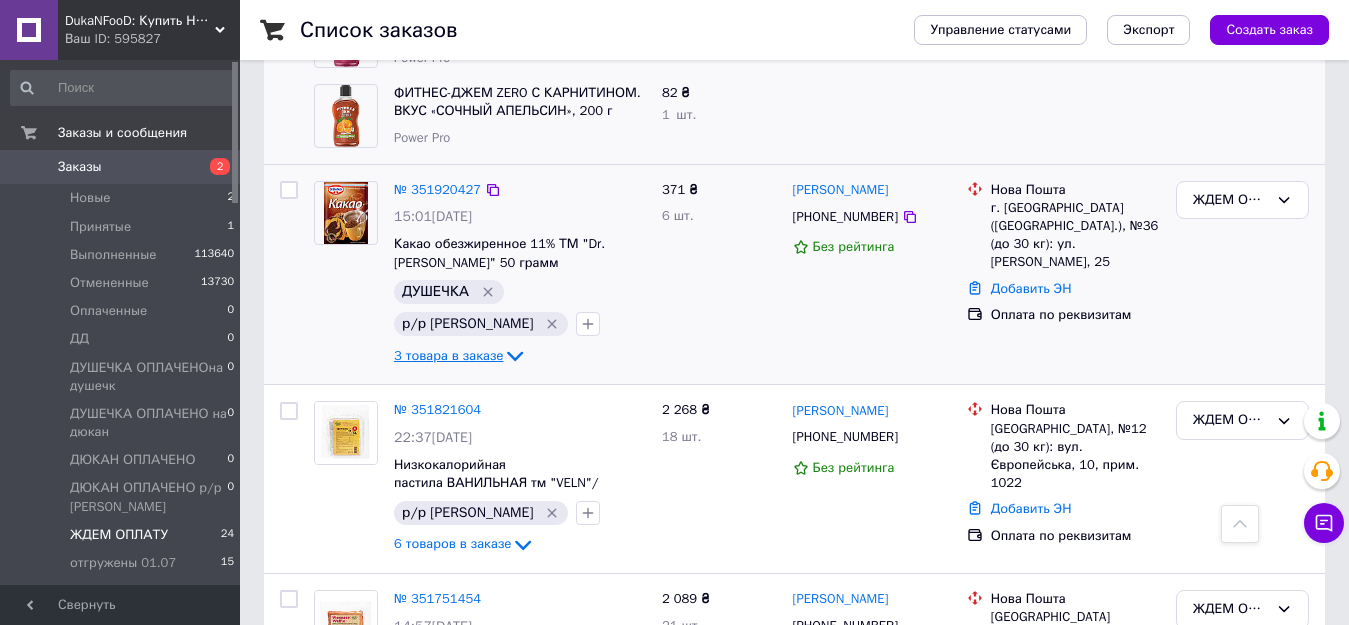click on "3 товара в заказе" at bounding box center (448, 355) 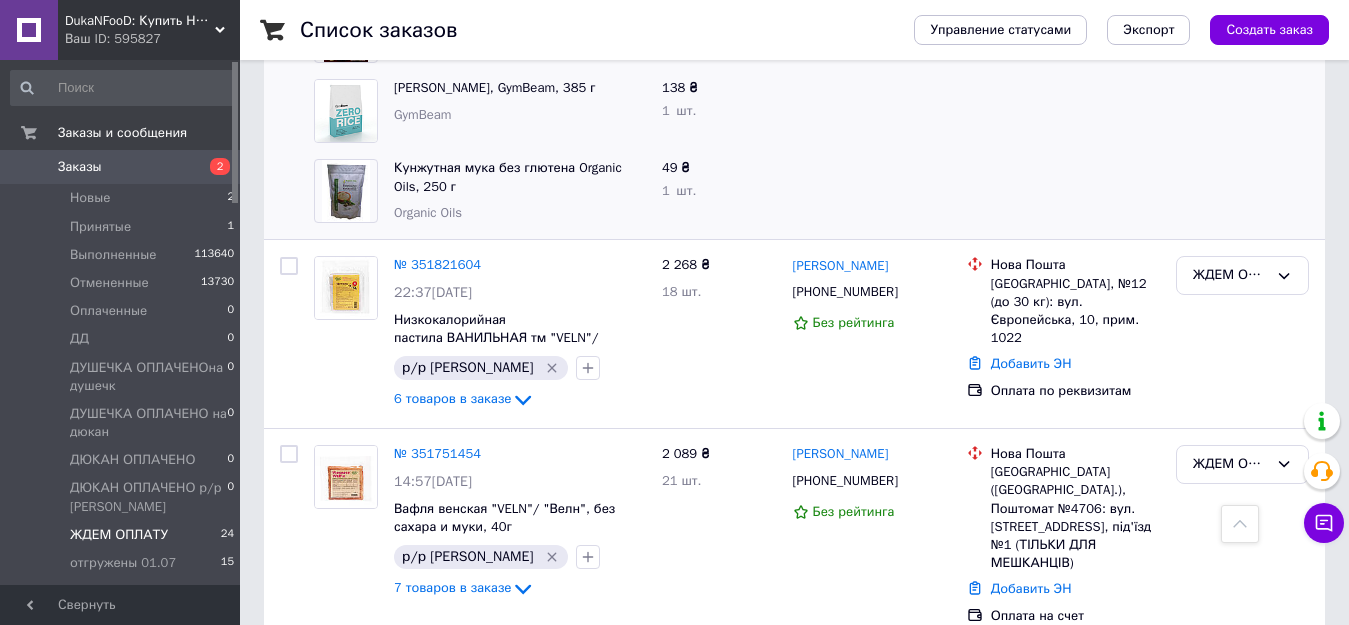 scroll, scrollTop: 1700, scrollLeft: 0, axis: vertical 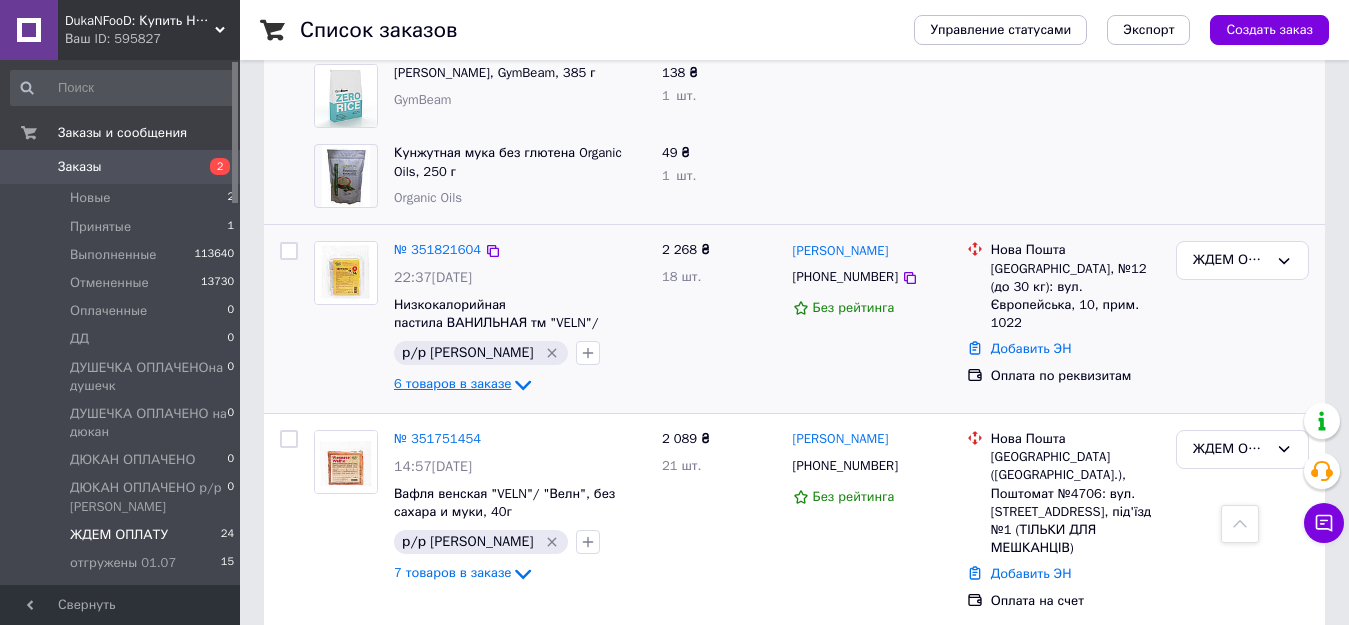 click on "6 товаров в заказе" at bounding box center (452, 384) 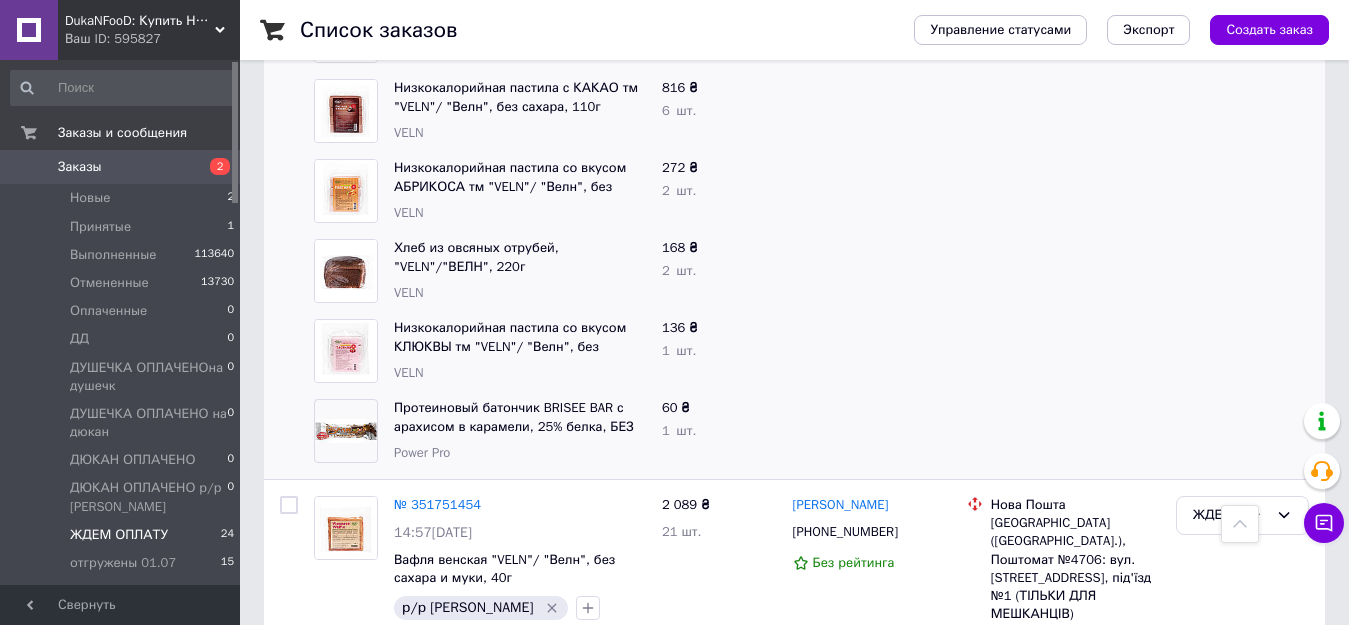 scroll, scrollTop: 2200, scrollLeft: 0, axis: vertical 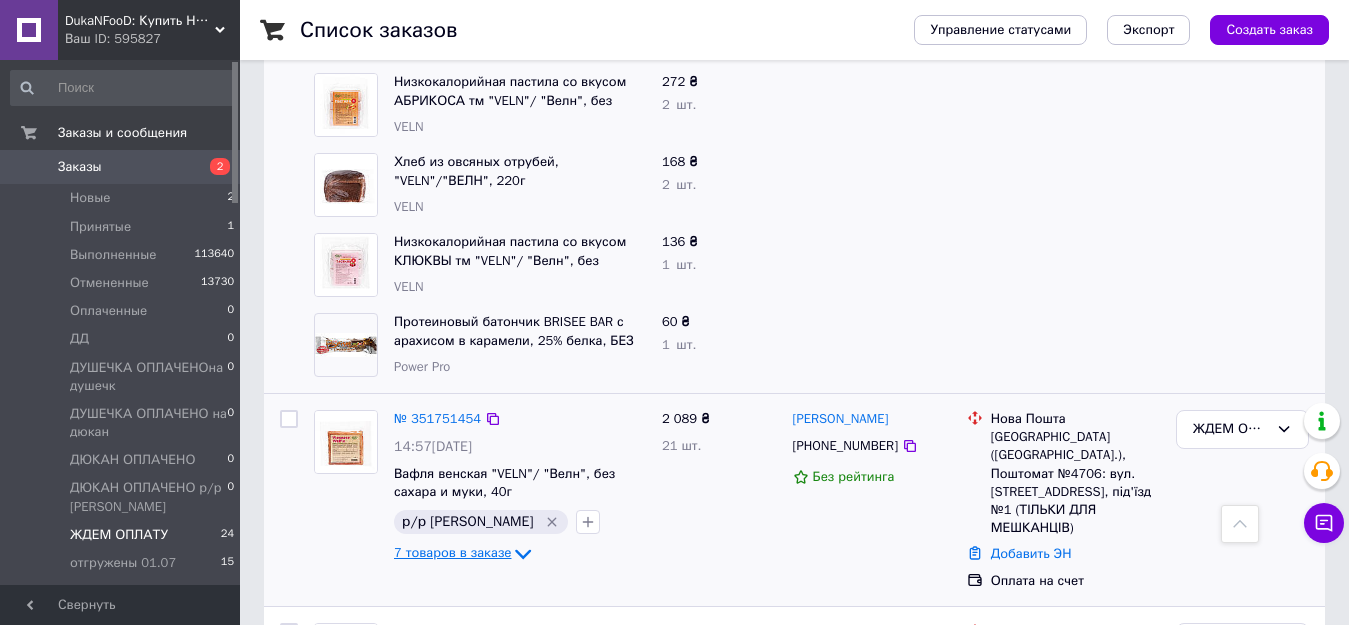 click on "7 товаров в заказе" at bounding box center [452, 552] 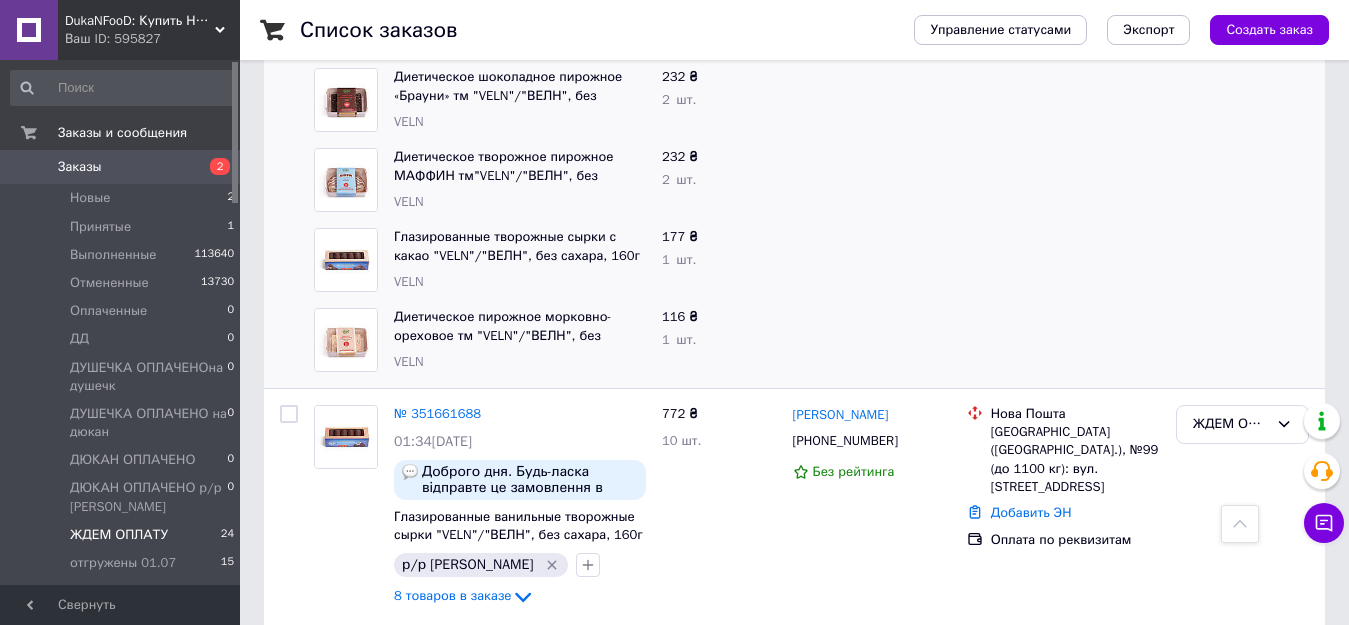 scroll, scrollTop: 3100, scrollLeft: 0, axis: vertical 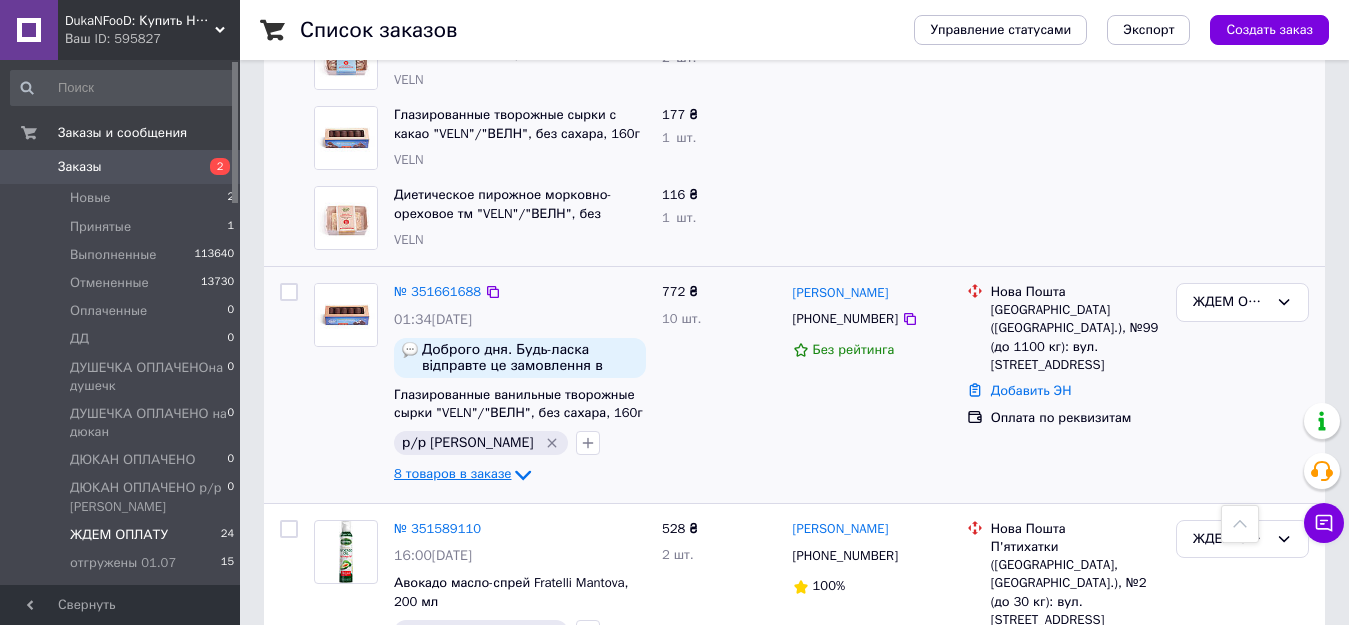 click on "8 товаров в заказе" at bounding box center [452, 474] 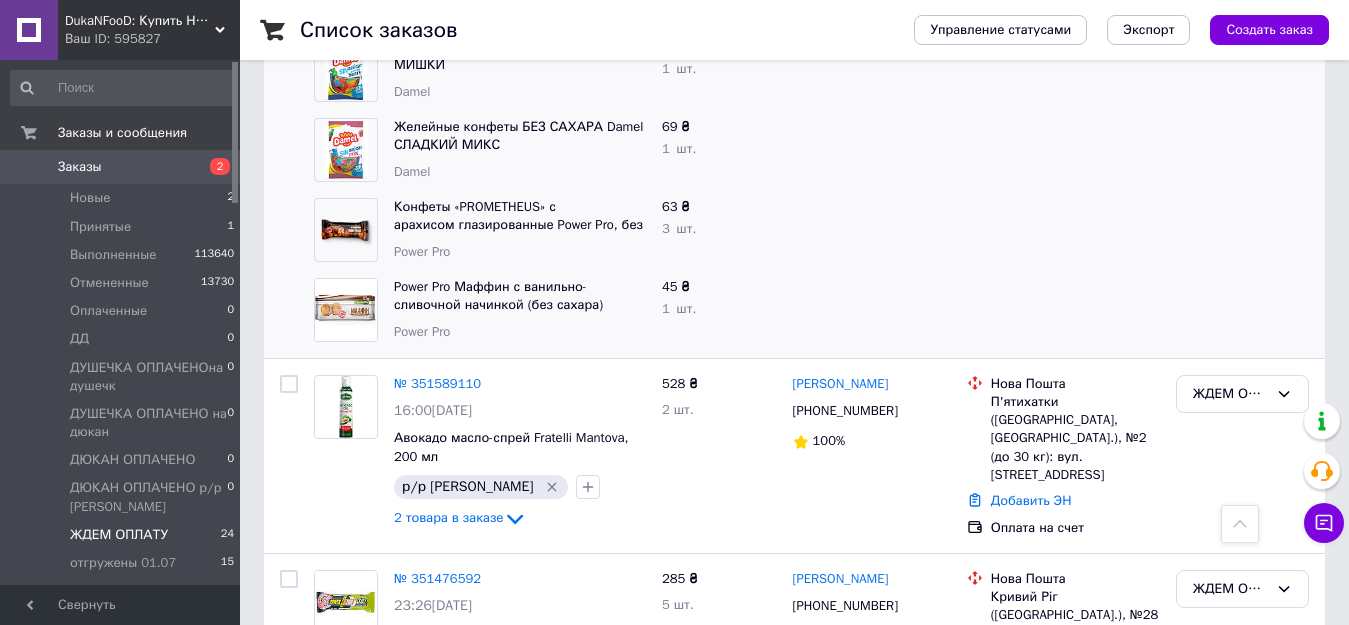 scroll, scrollTop: 3900, scrollLeft: 0, axis: vertical 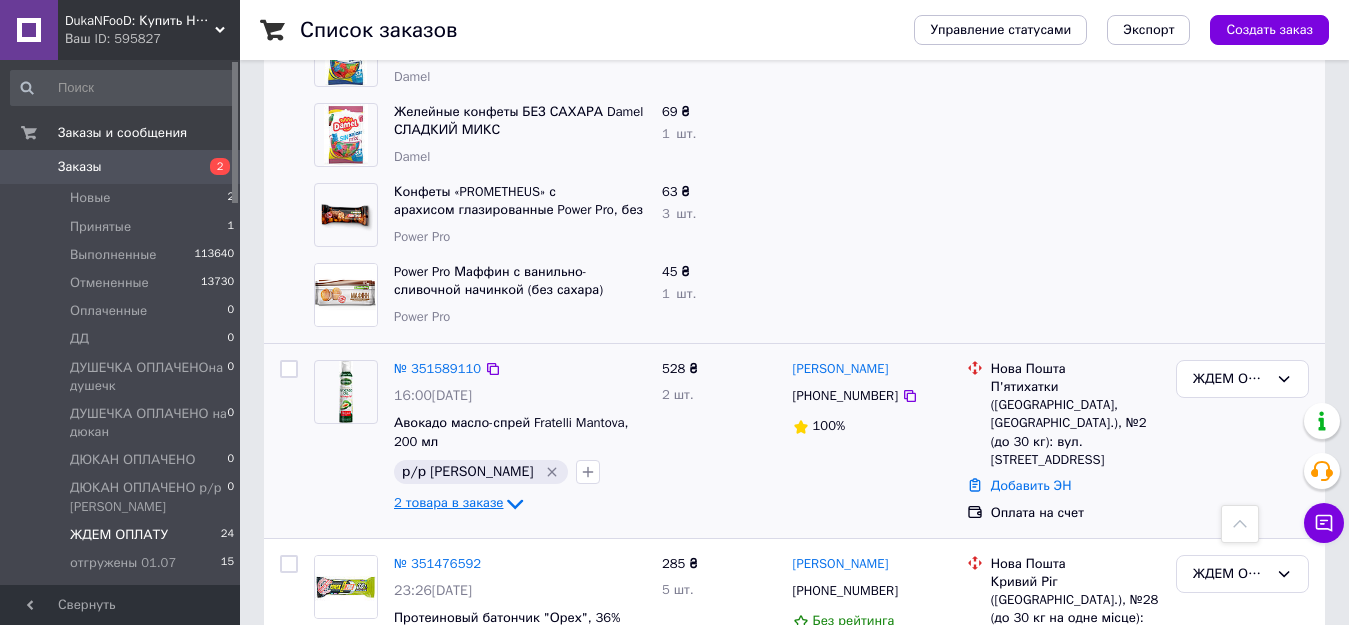click 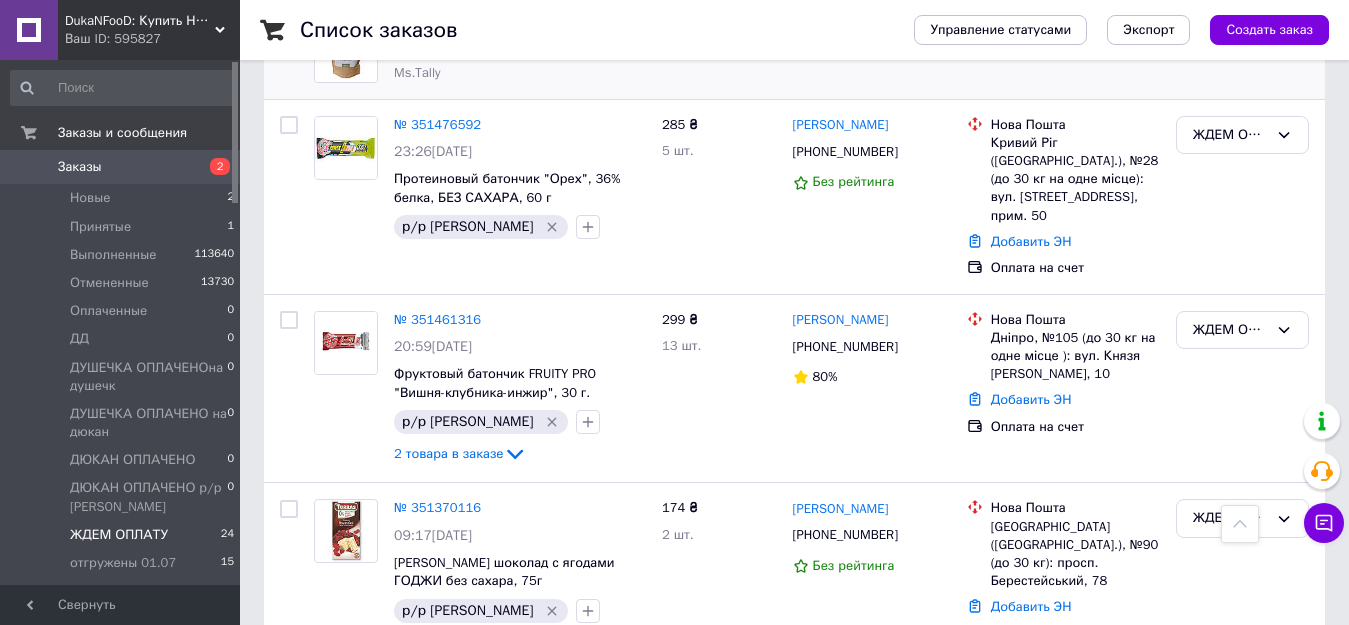 scroll, scrollTop: 4500, scrollLeft: 0, axis: vertical 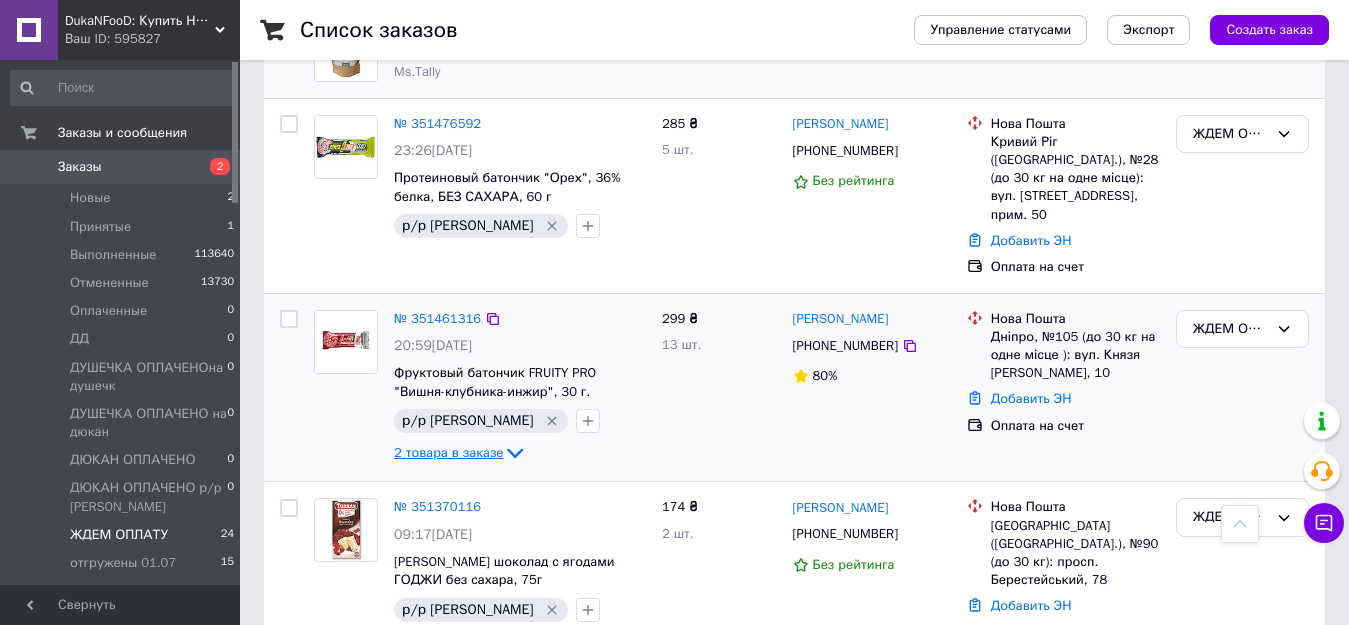 click on "2 товара в заказе" at bounding box center (448, 452) 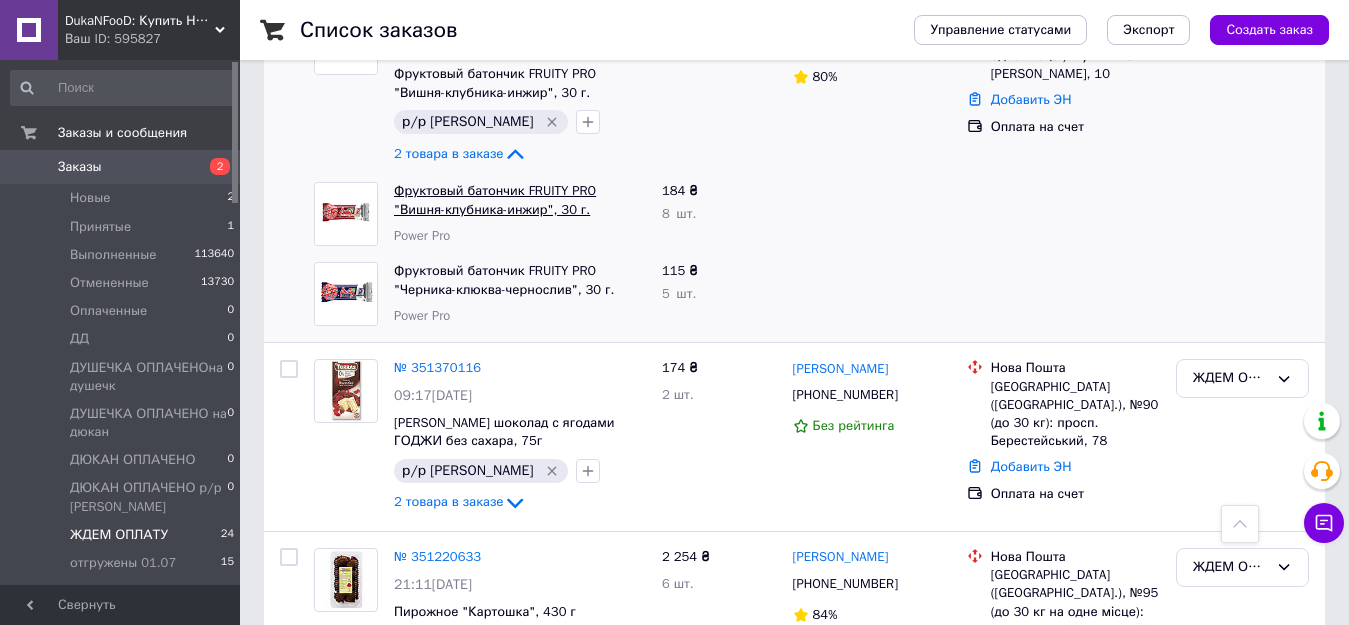 scroll, scrollTop: 4800, scrollLeft: 0, axis: vertical 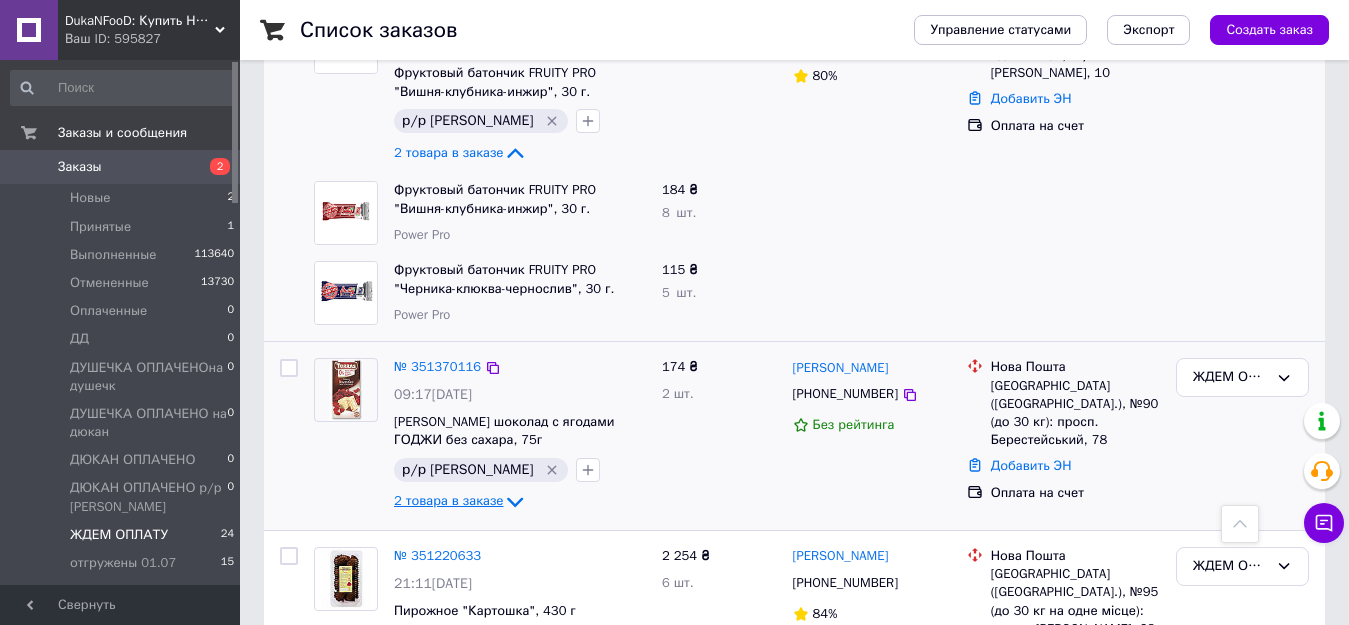 click on "2 товара в заказе" at bounding box center (448, 501) 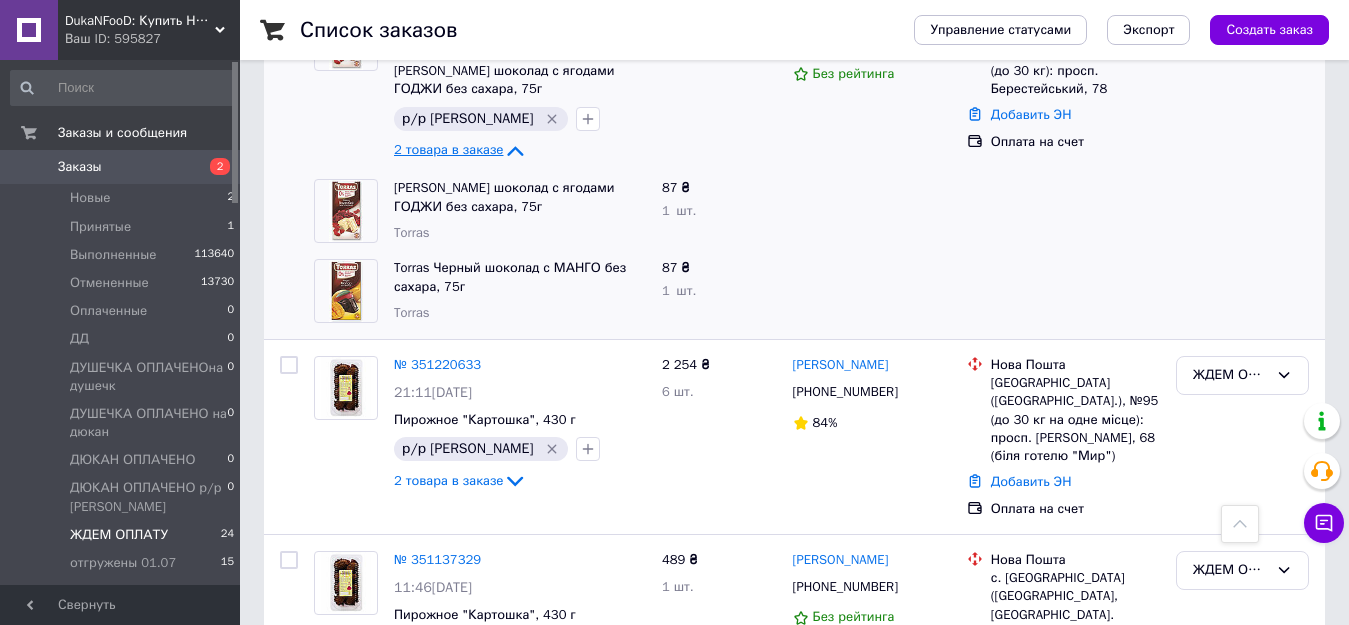 scroll, scrollTop: 5200, scrollLeft: 0, axis: vertical 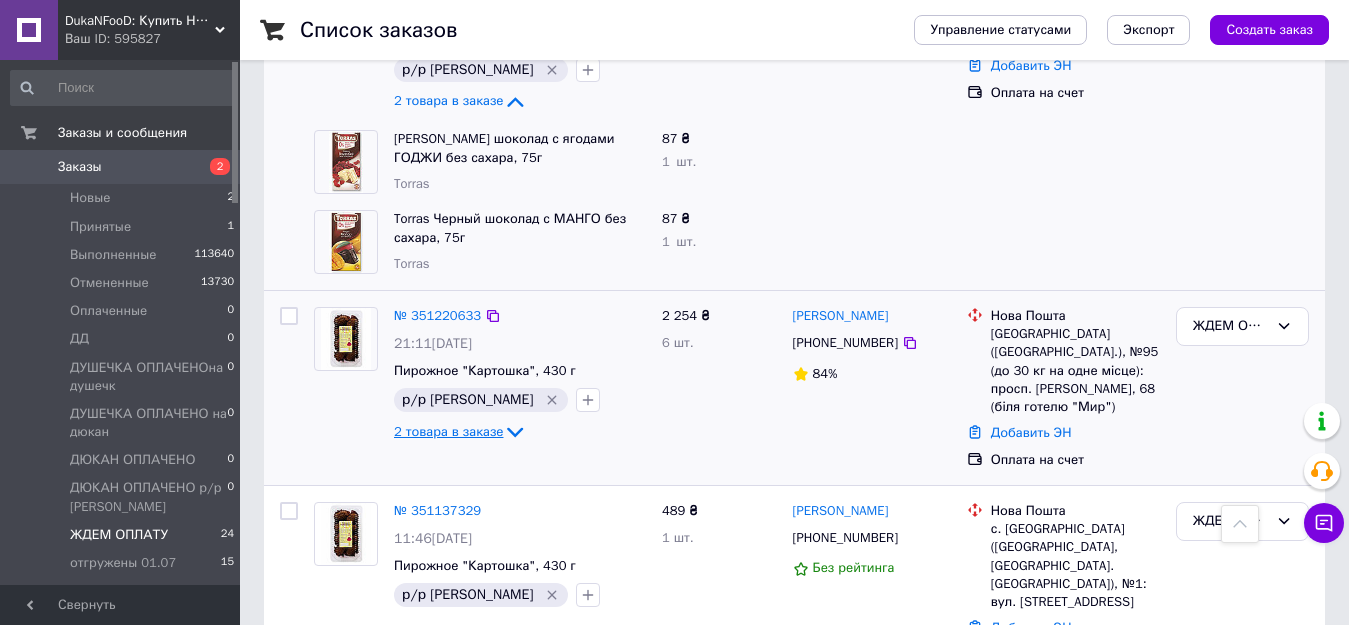 click on "2 товара в заказе" at bounding box center [448, 431] 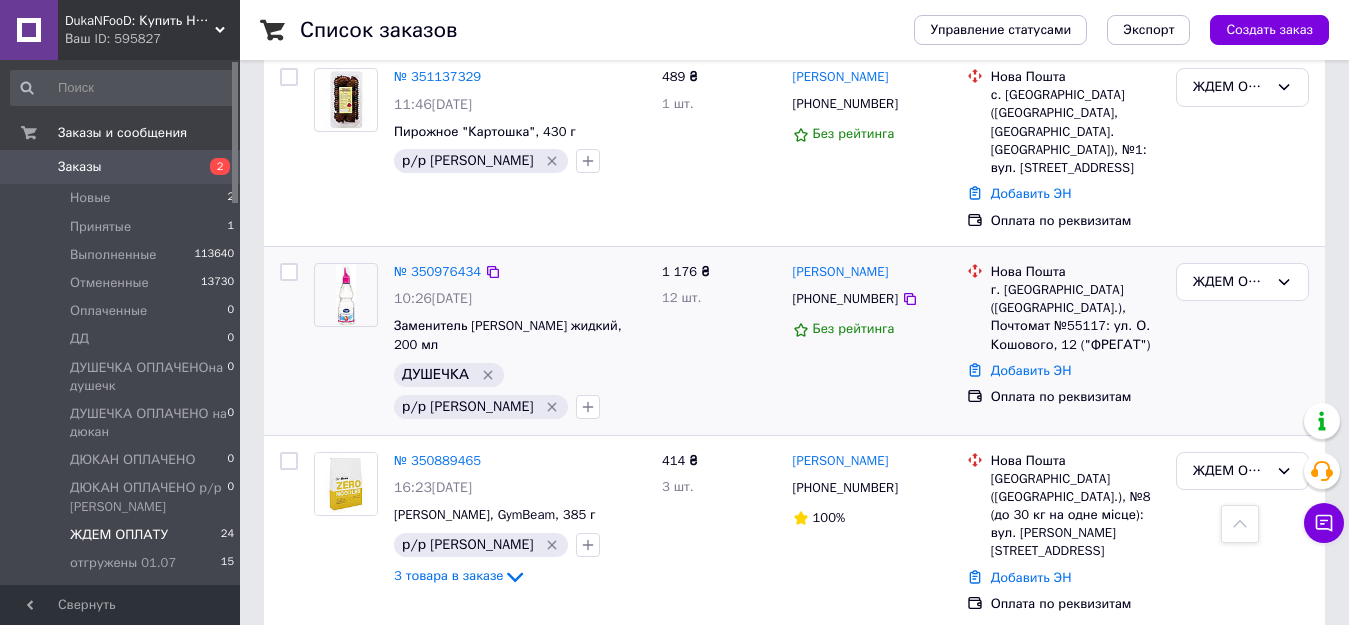 scroll, scrollTop: 5800, scrollLeft: 0, axis: vertical 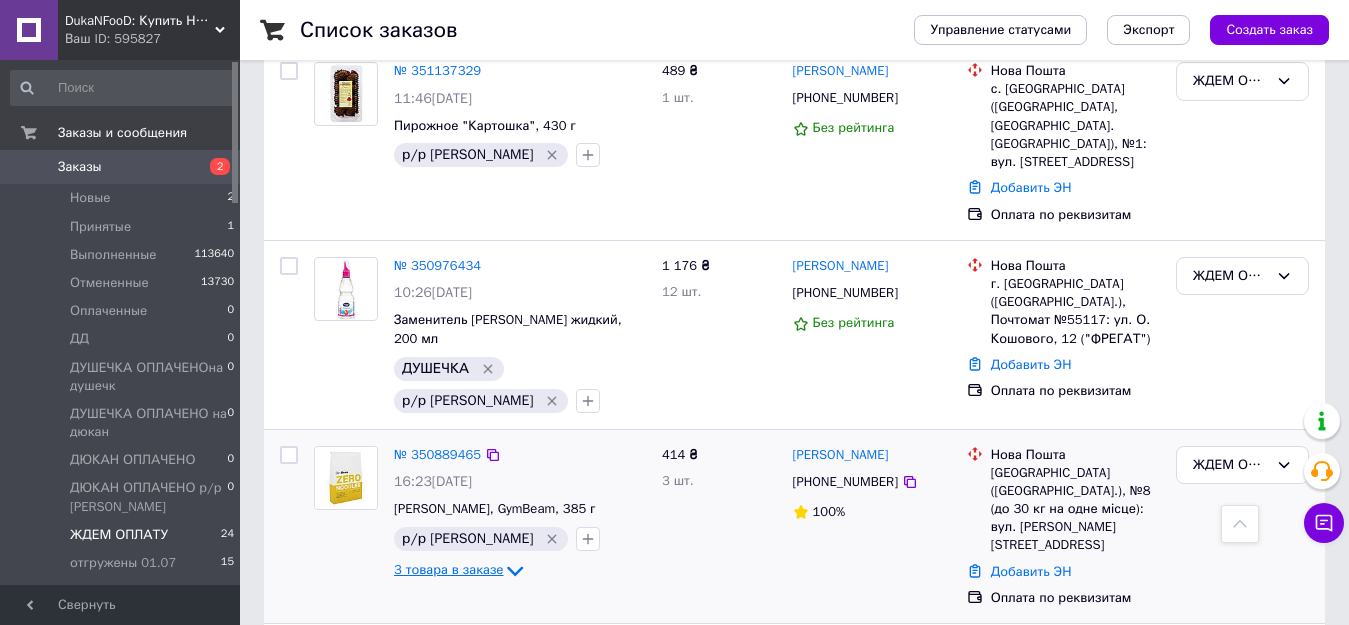 click on "3 товара в заказе" at bounding box center [448, 569] 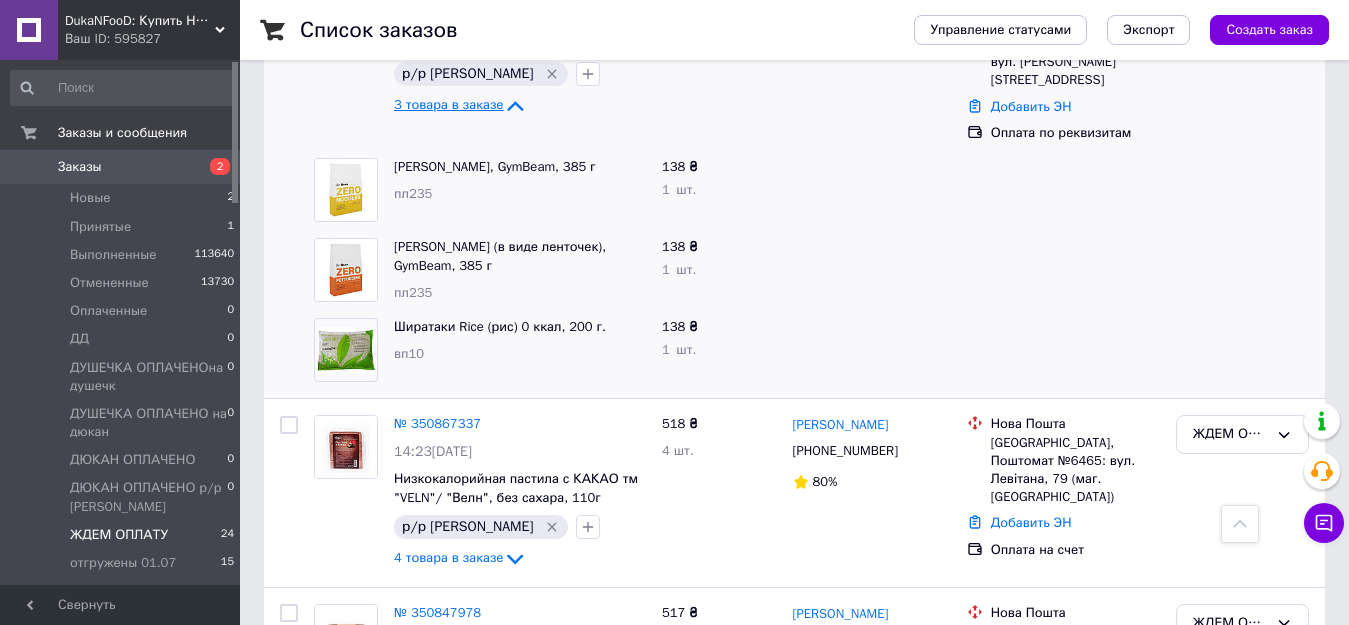 scroll, scrollTop: 6300, scrollLeft: 0, axis: vertical 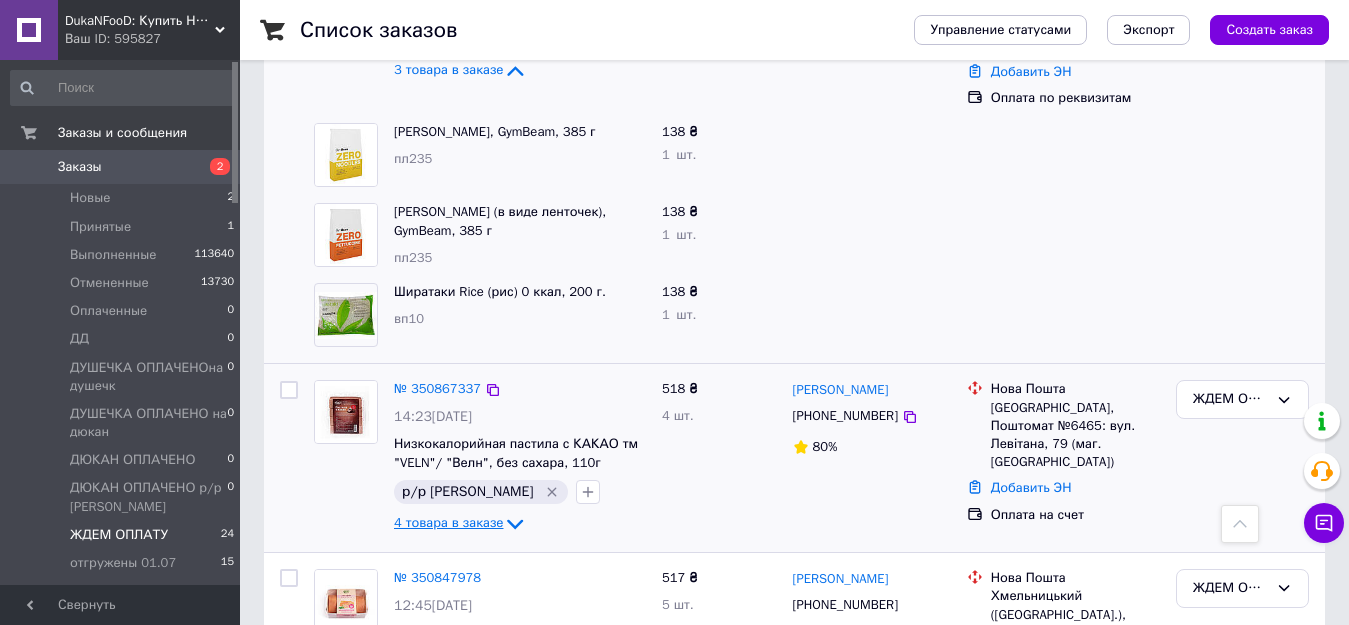 click 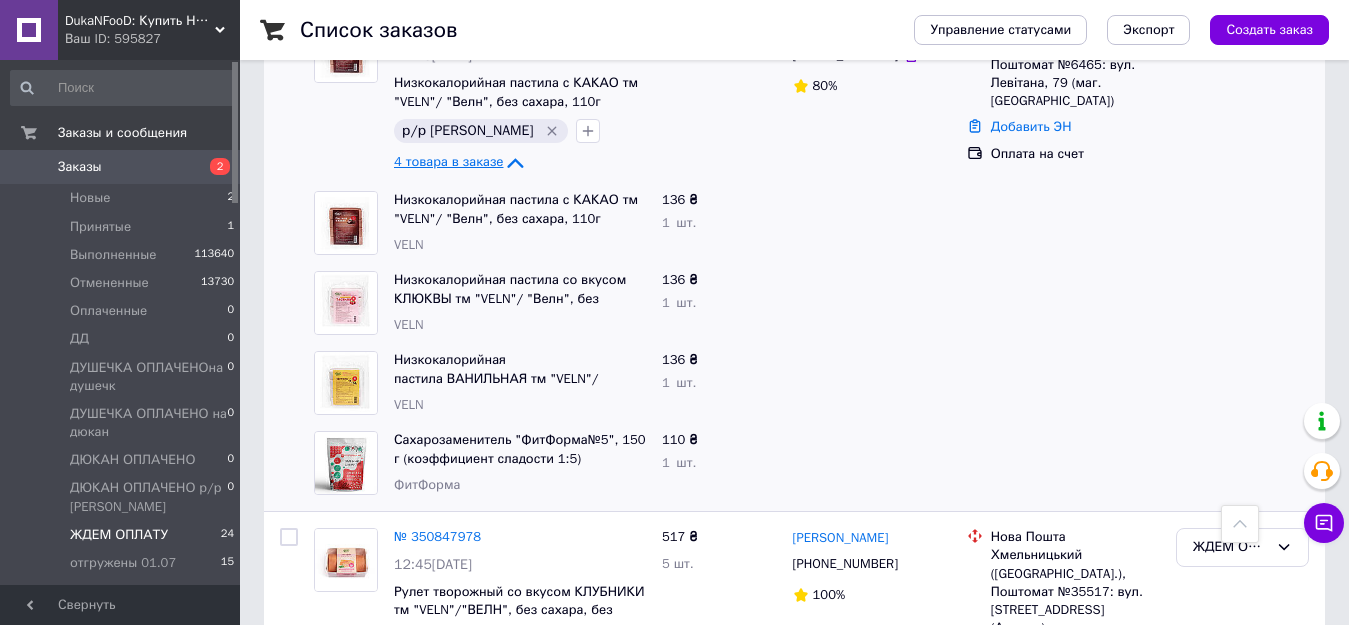 scroll, scrollTop: 6700, scrollLeft: 0, axis: vertical 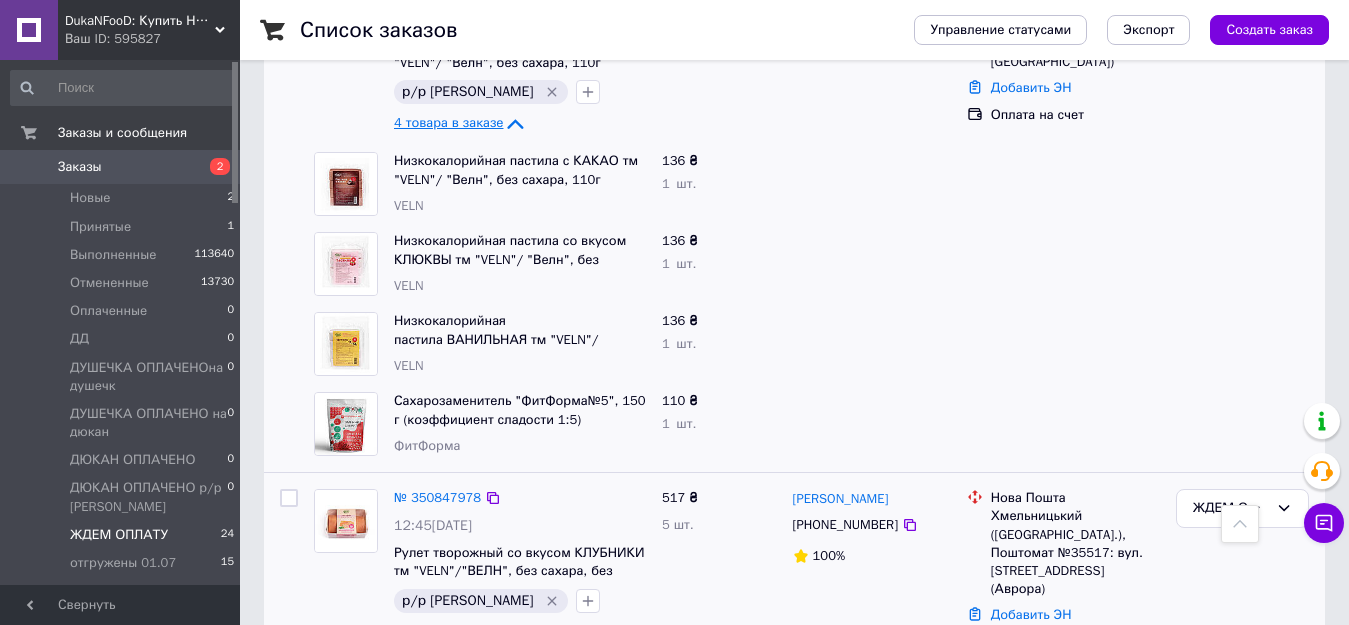 click on "5 товаров в заказе" at bounding box center [452, 632] 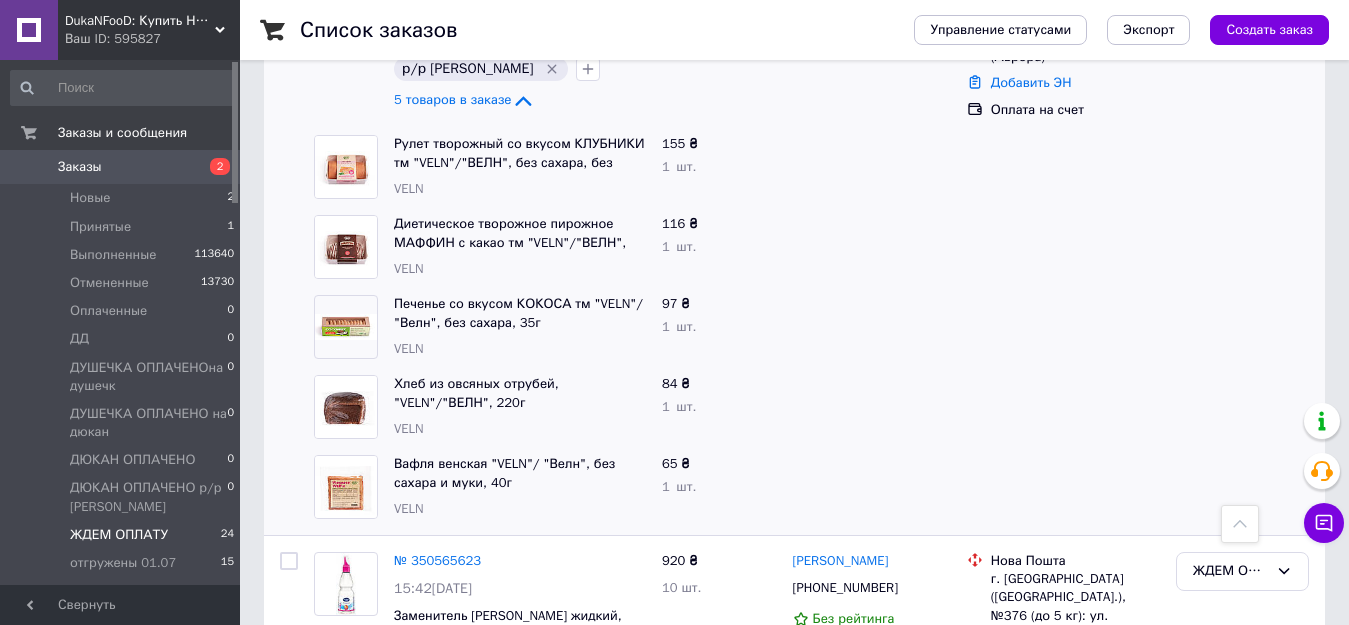 scroll, scrollTop: 7500, scrollLeft: 0, axis: vertical 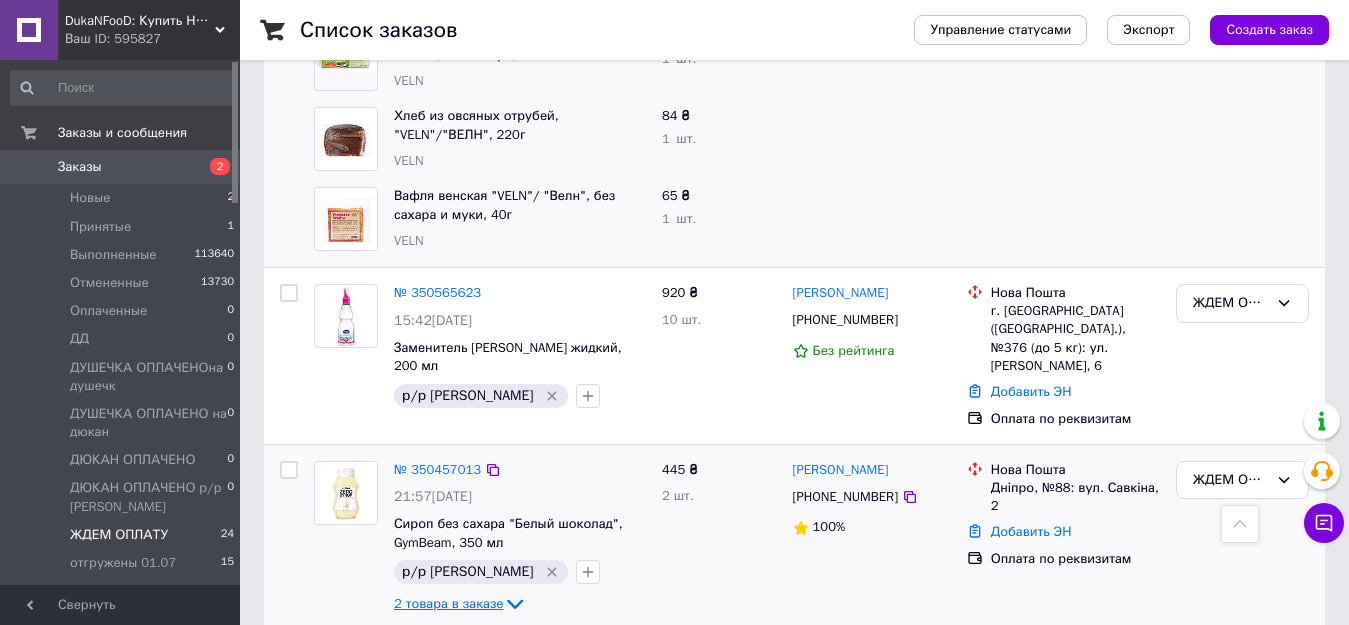 click on "2 товара в заказе" at bounding box center [448, 603] 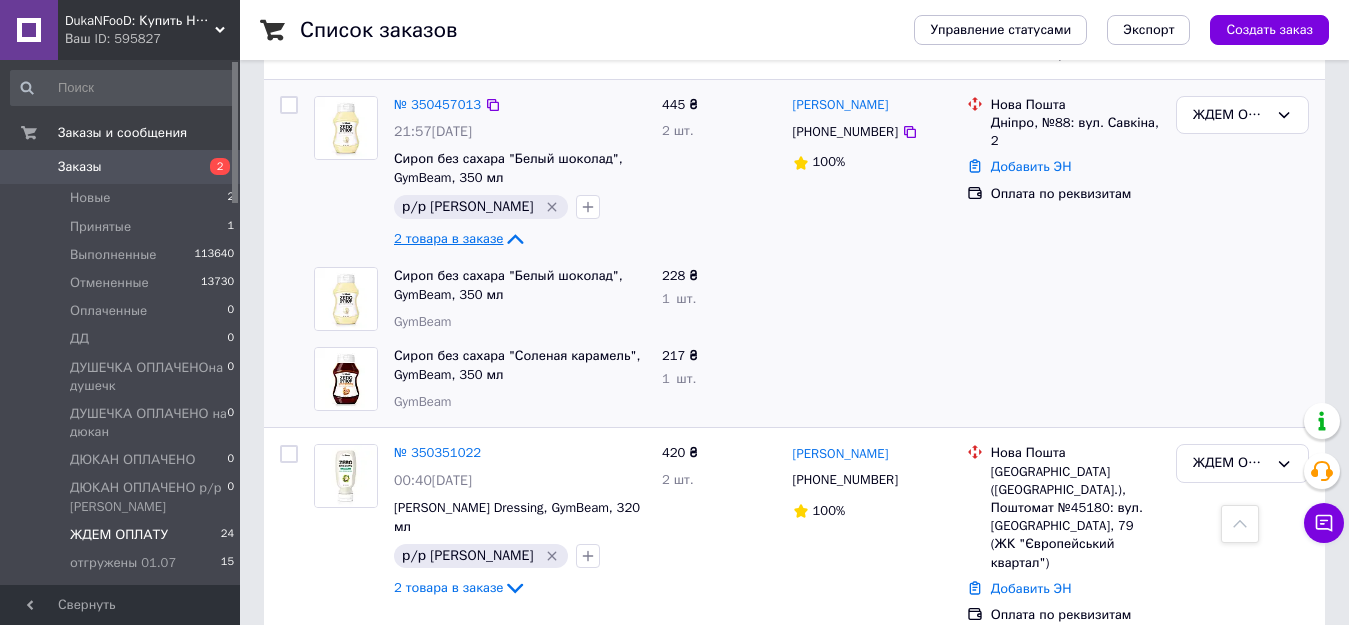 scroll, scrollTop: 7900, scrollLeft: 0, axis: vertical 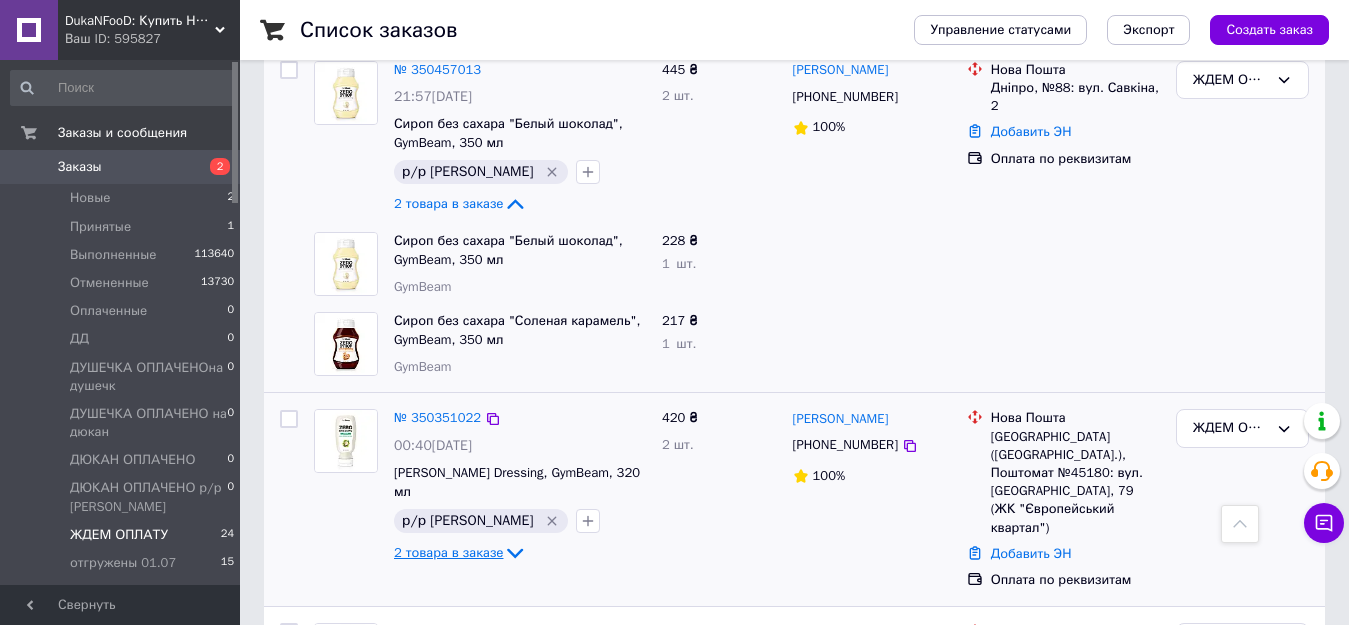 click on "2 товара в заказе" at bounding box center [448, 552] 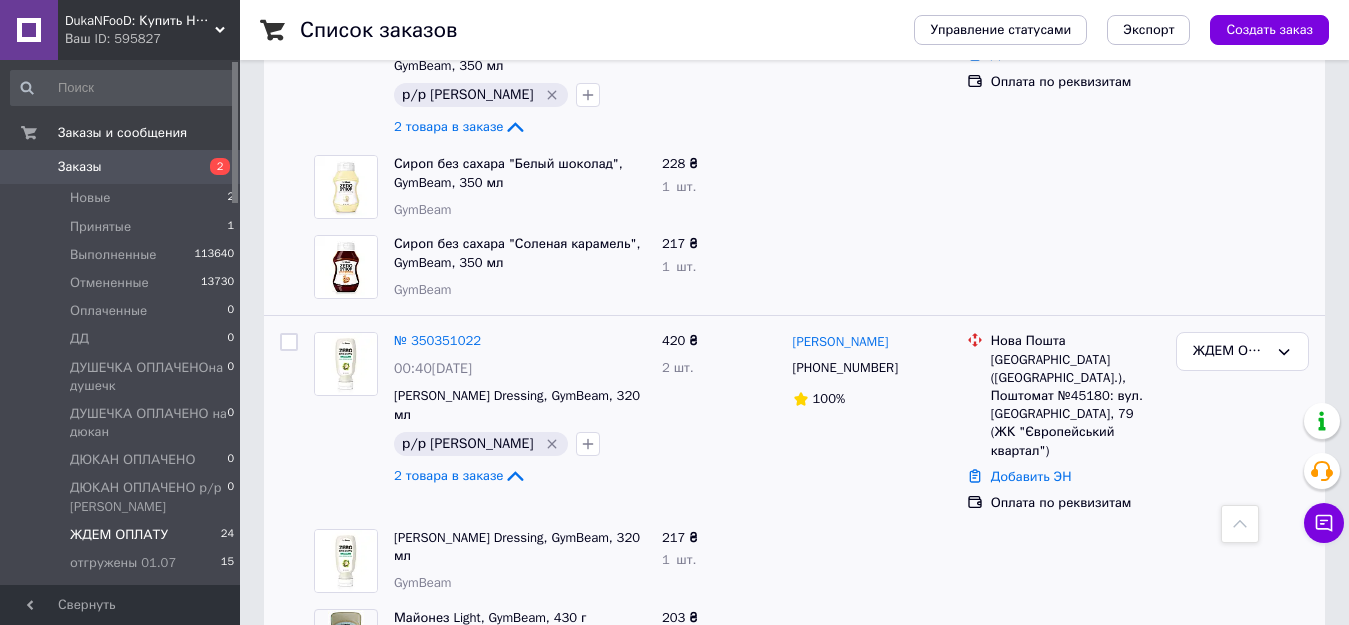 scroll, scrollTop: 8200, scrollLeft: 0, axis: vertical 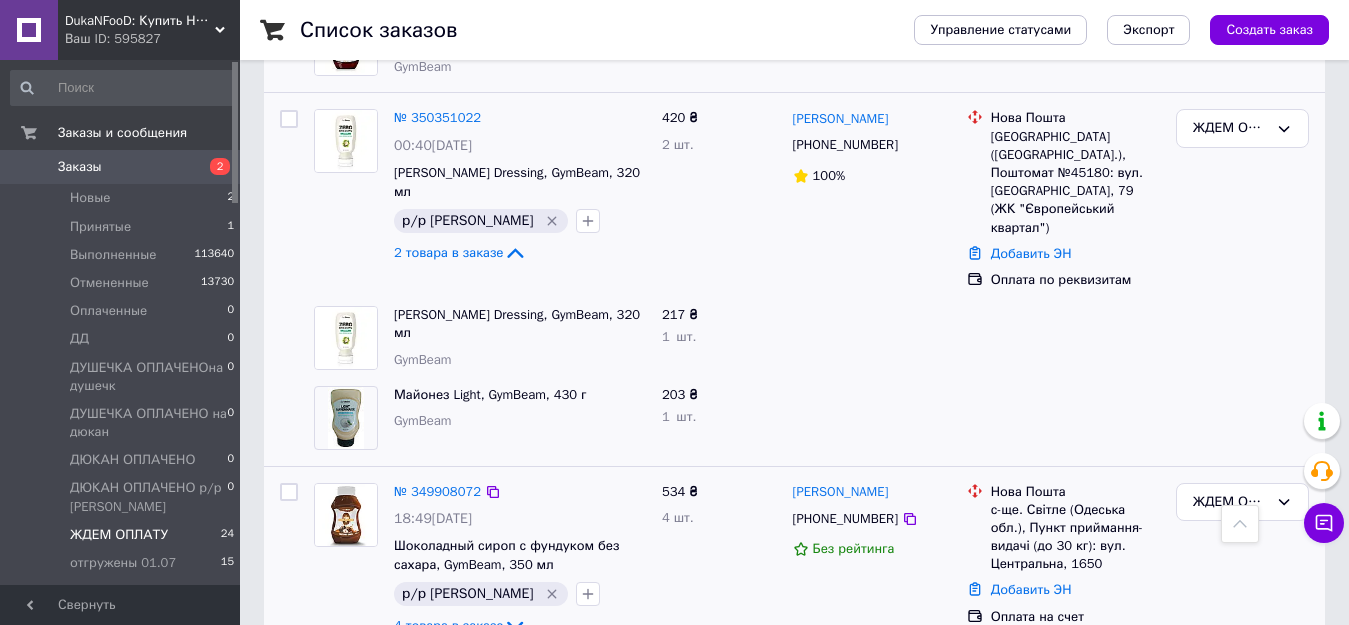 click on "4 товара в заказе" at bounding box center (448, 625) 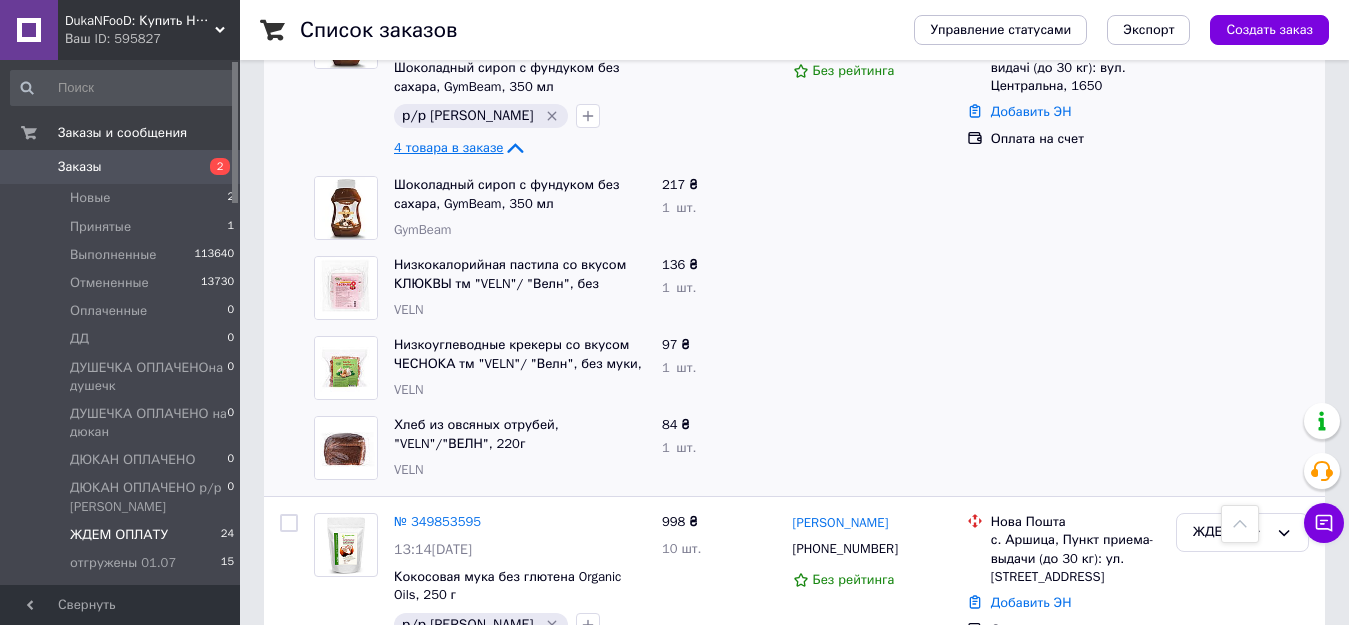 scroll, scrollTop: 8800, scrollLeft: 0, axis: vertical 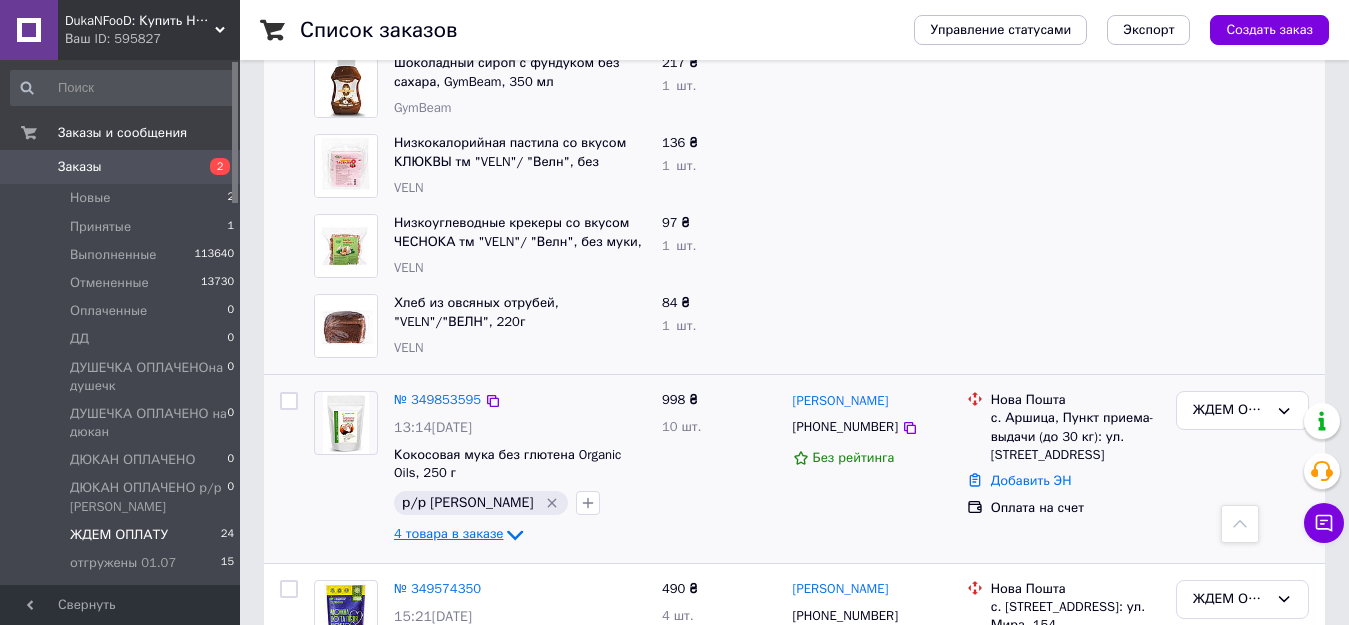 click on "4 товара в заказе" at bounding box center [448, 534] 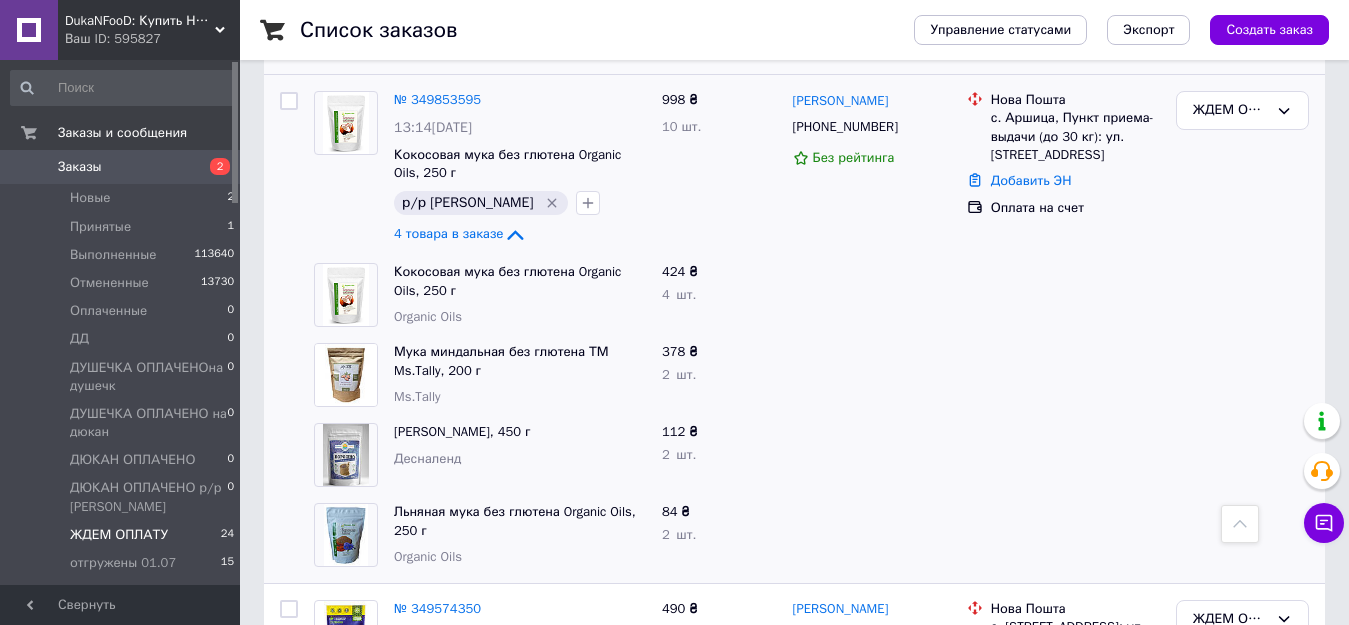 scroll, scrollTop: 9300, scrollLeft: 0, axis: vertical 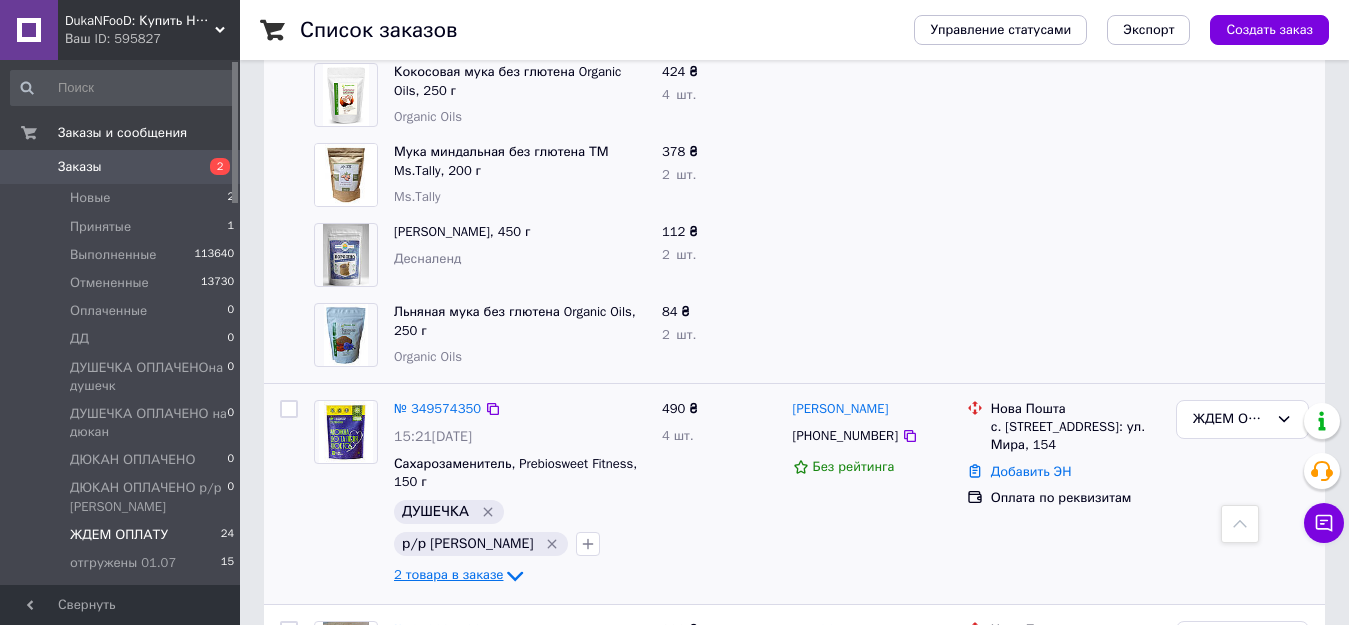 click on "2 товара в заказе" at bounding box center (448, 574) 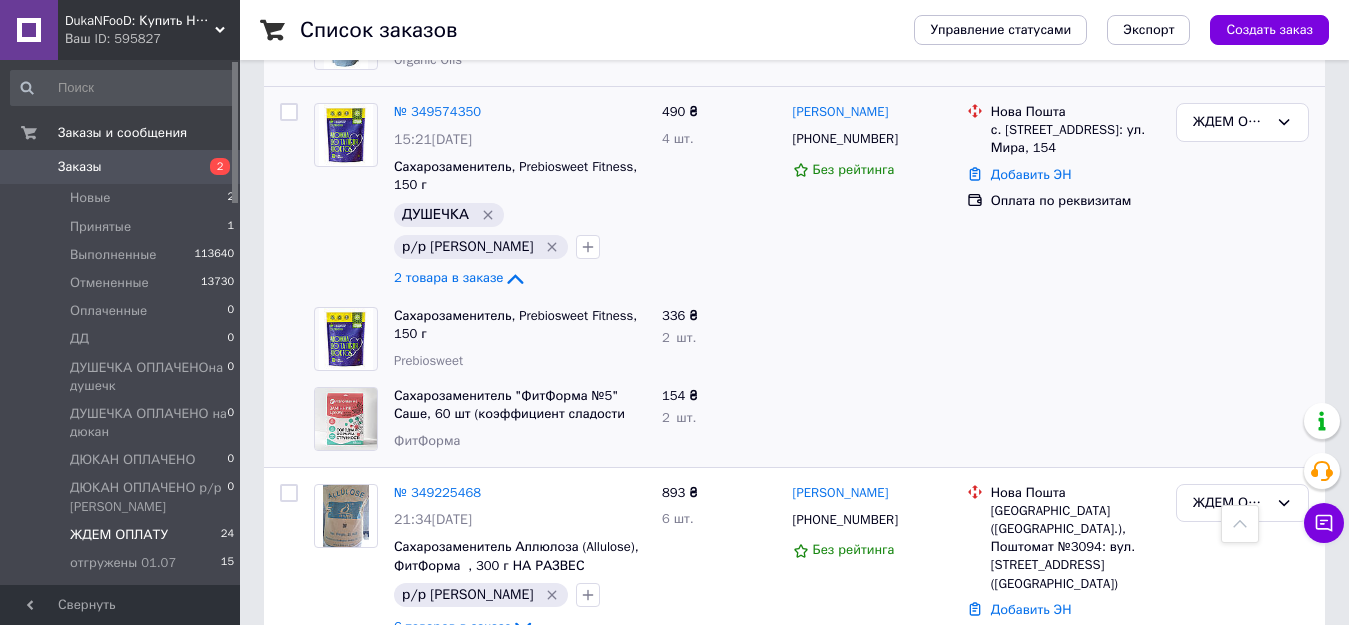 scroll, scrollTop: 9600, scrollLeft: 0, axis: vertical 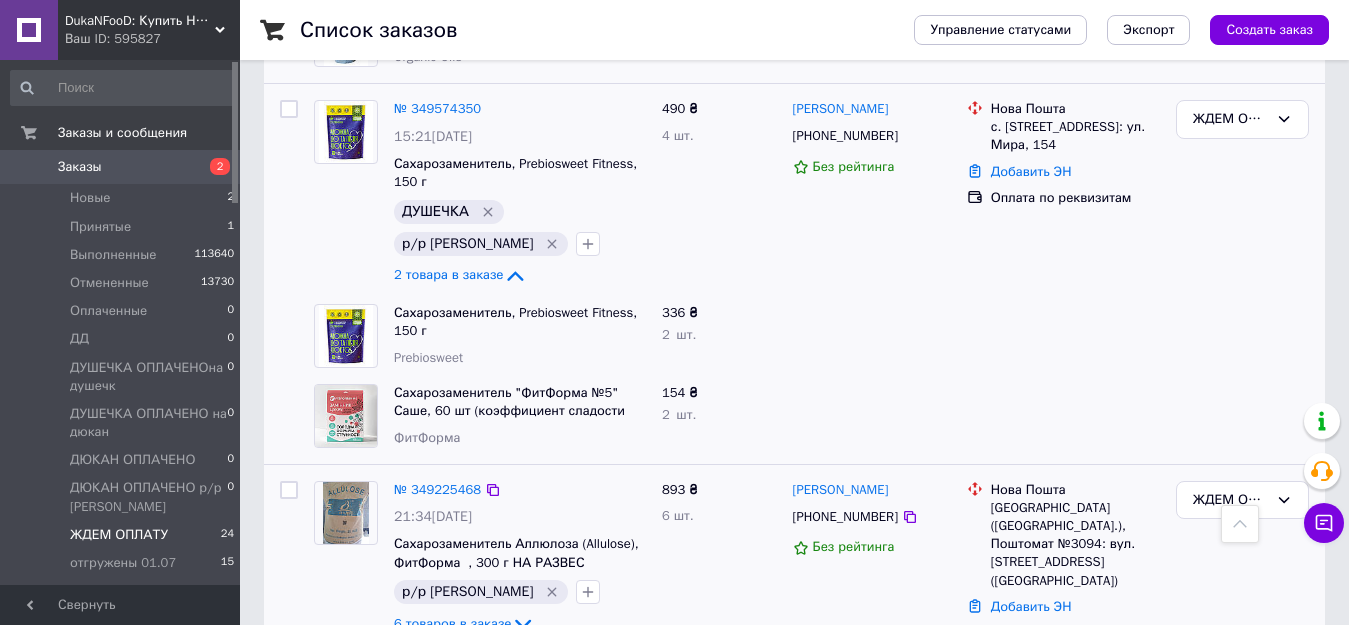 click on "6 товаров в заказе" at bounding box center [452, 623] 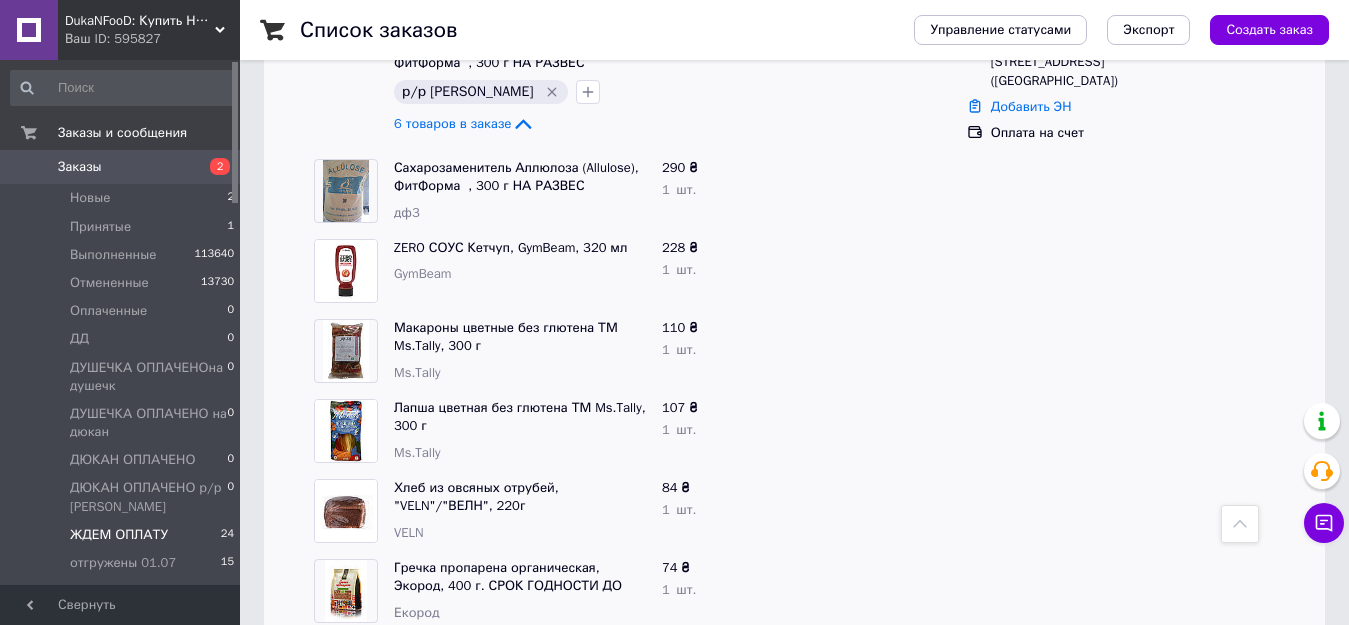 scroll, scrollTop: 10140, scrollLeft: 0, axis: vertical 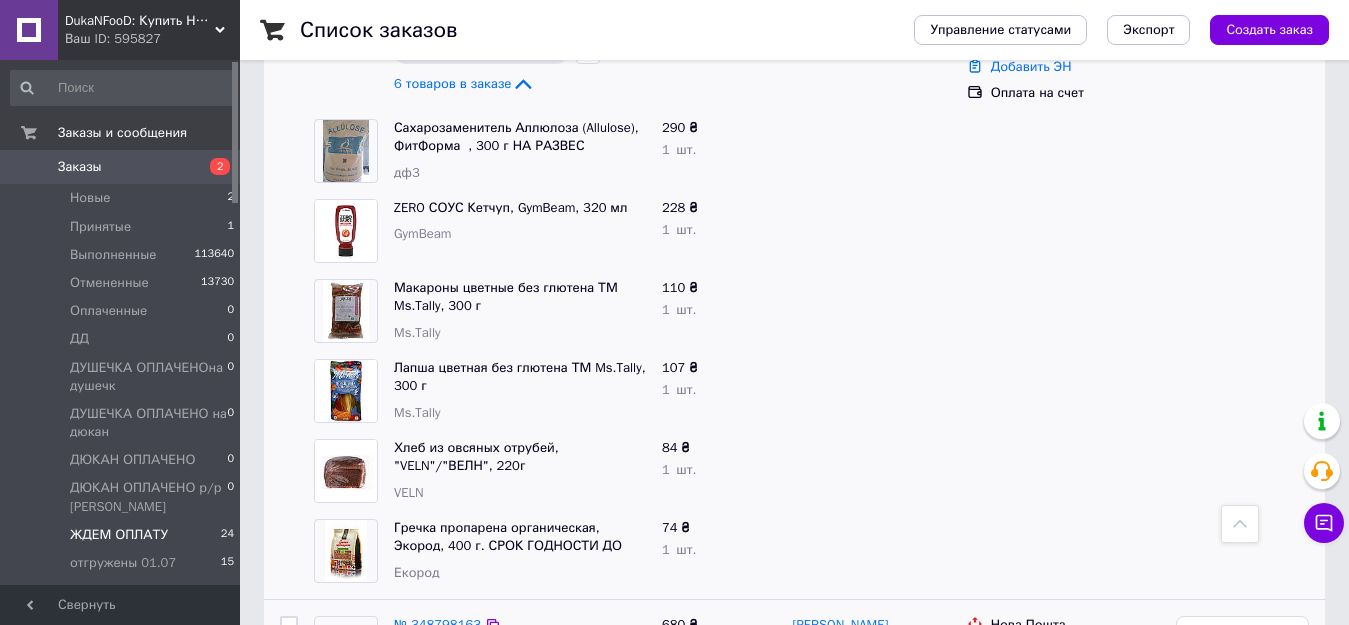 click on "5 товаров в заказе" at bounding box center (452, 758) 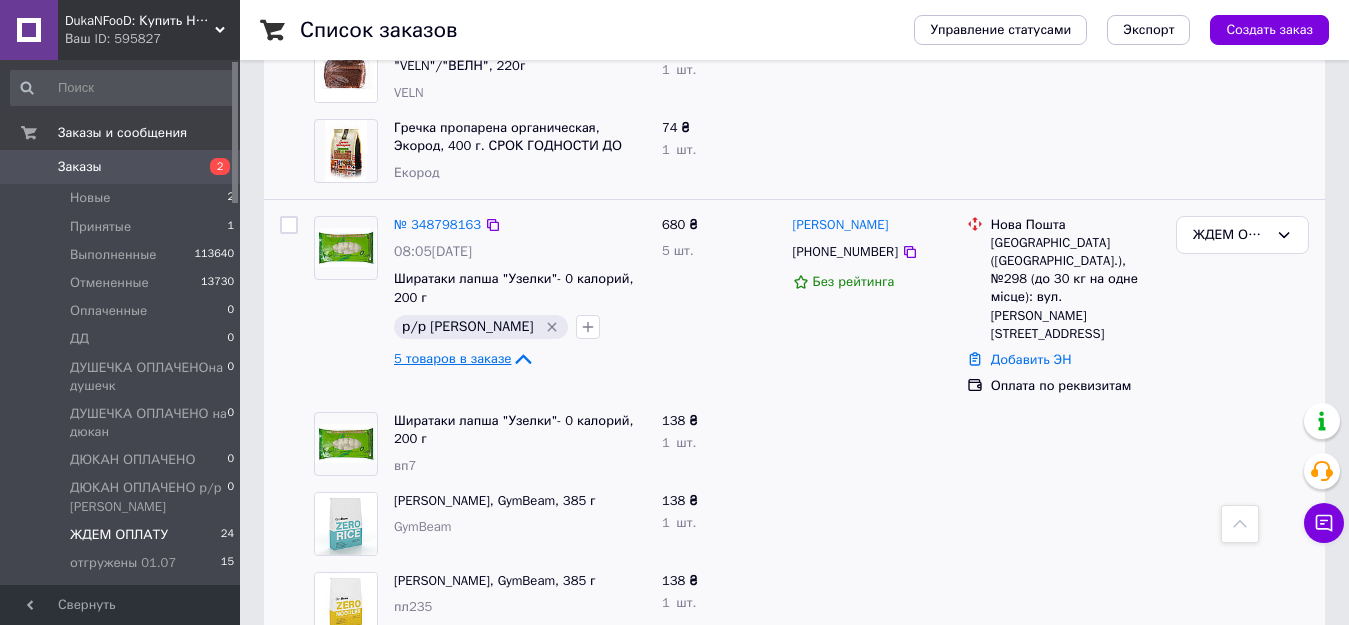 scroll, scrollTop: 10541, scrollLeft: 0, axis: vertical 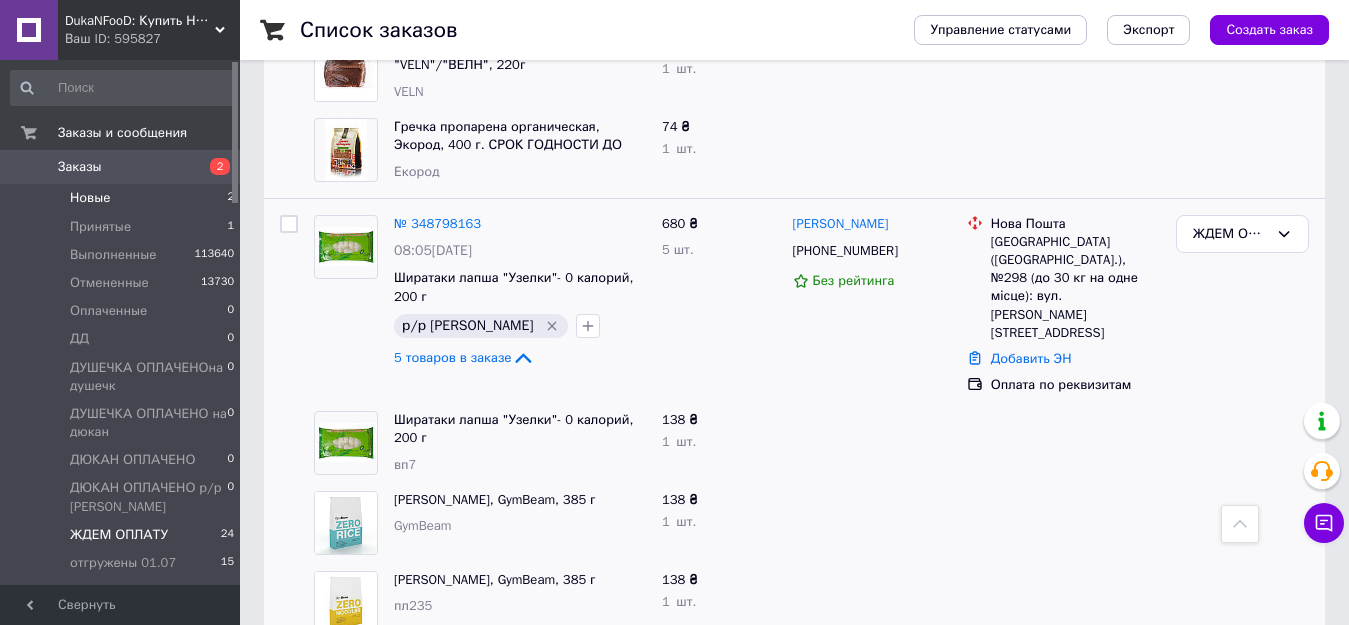 click on "Новые 2" at bounding box center [123, 198] 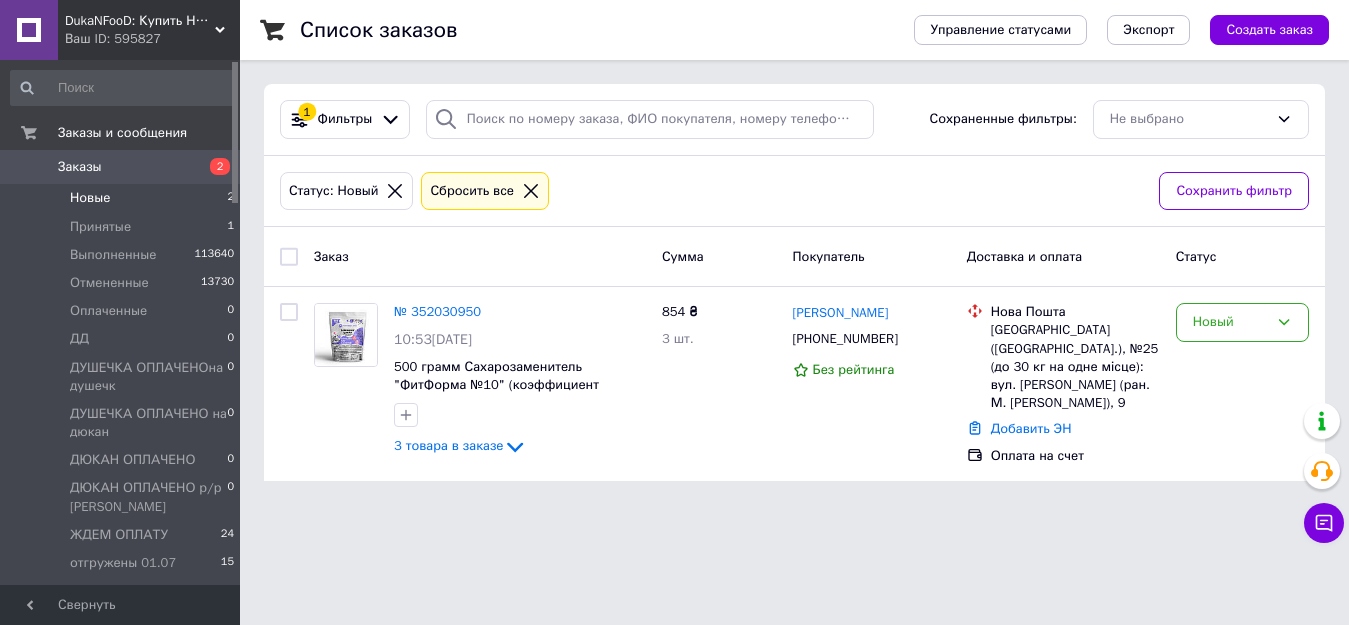 scroll, scrollTop: 0, scrollLeft: 0, axis: both 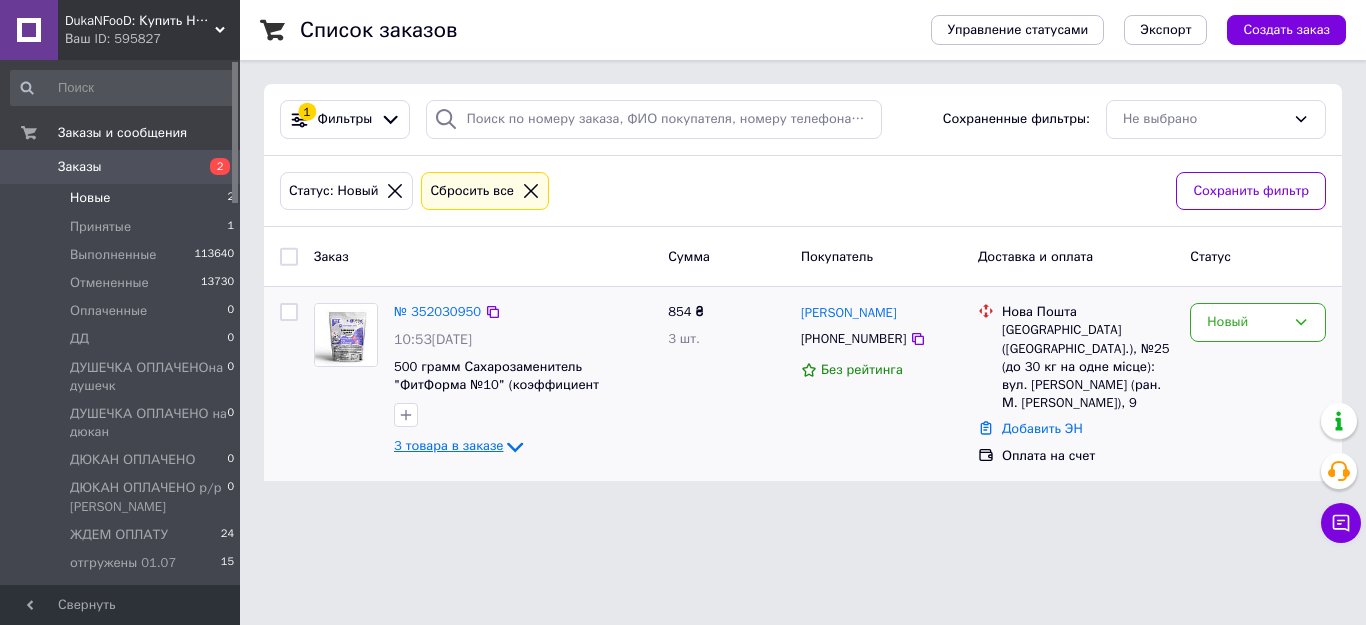 click 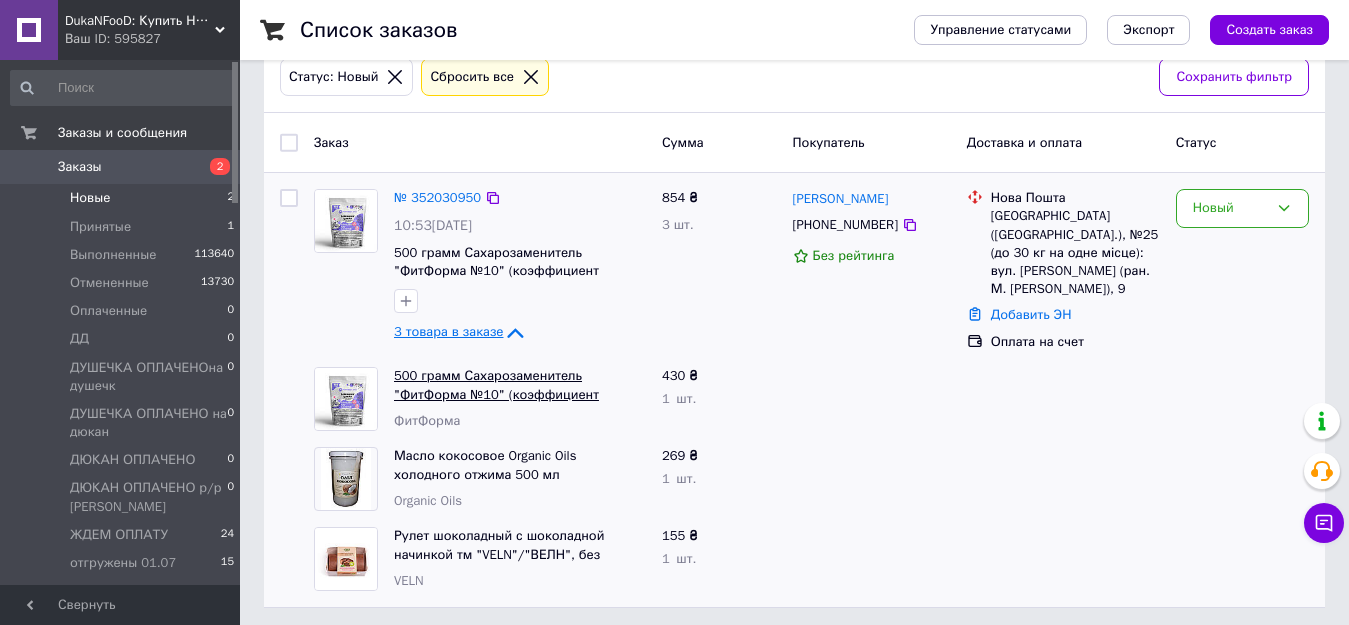 scroll, scrollTop: 115, scrollLeft: 0, axis: vertical 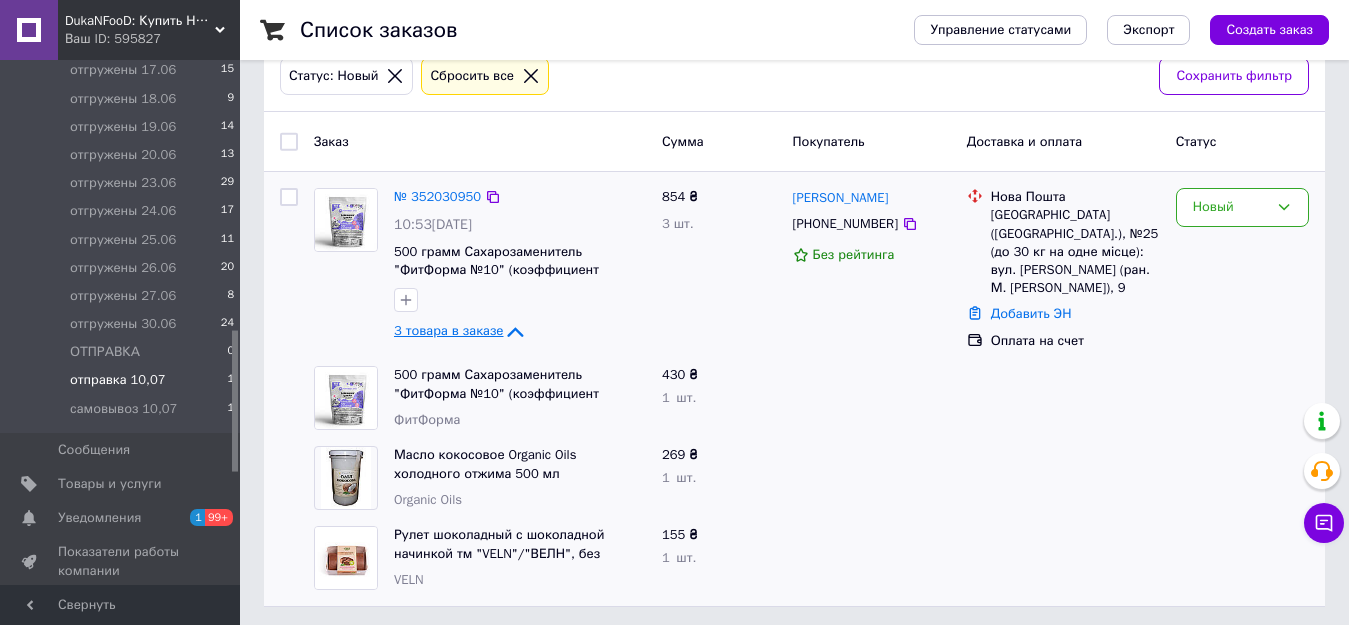click on "отправка 10,07" at bounding box center [118, 380] 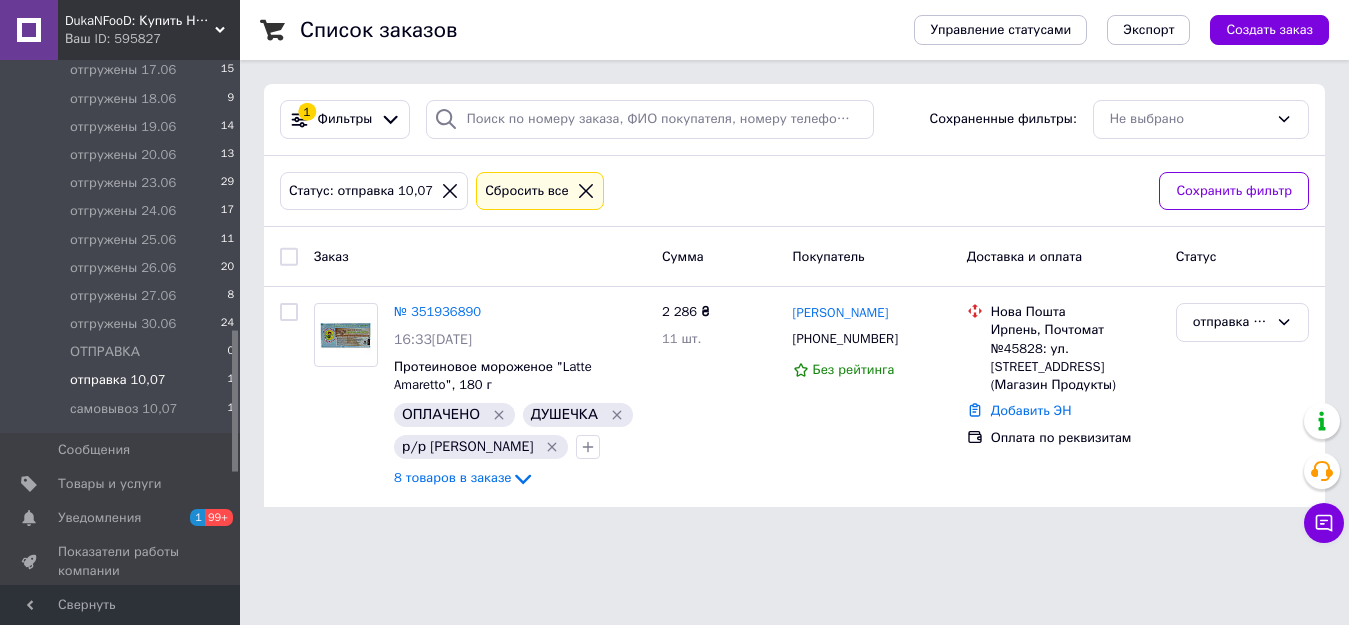 scroll, scrollTop: 0, scrollLeft: 0, axis: both 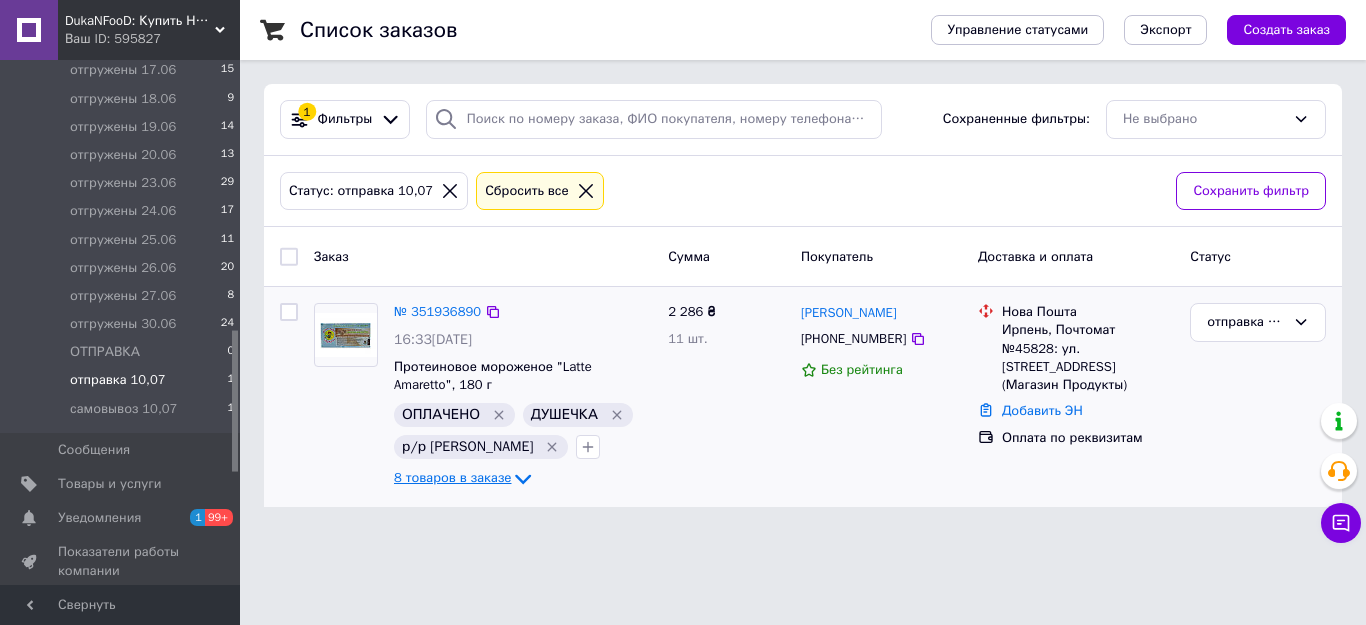 click on "8 товаров в заказе" at bounding box center (452, 478) 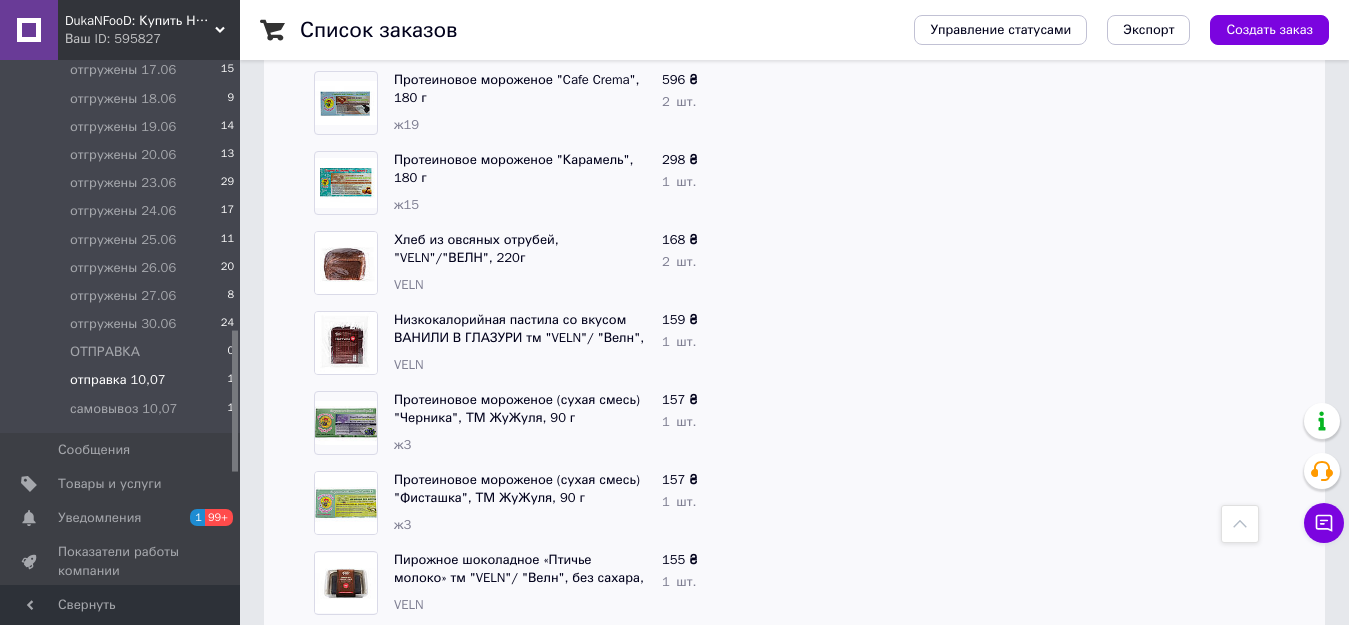 scroll, scrollTop: 547, scrollLeft: 0, axis: vertical 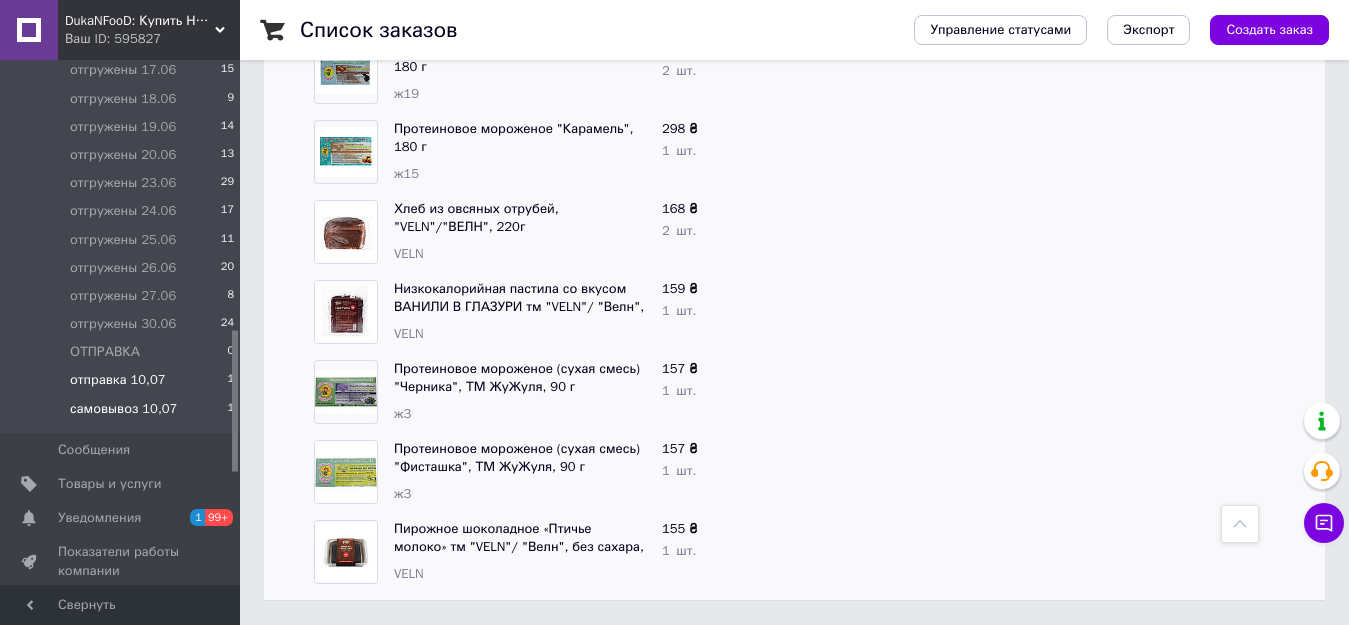 click on "самовывоз 10,07" at bounding box center [123, 409] 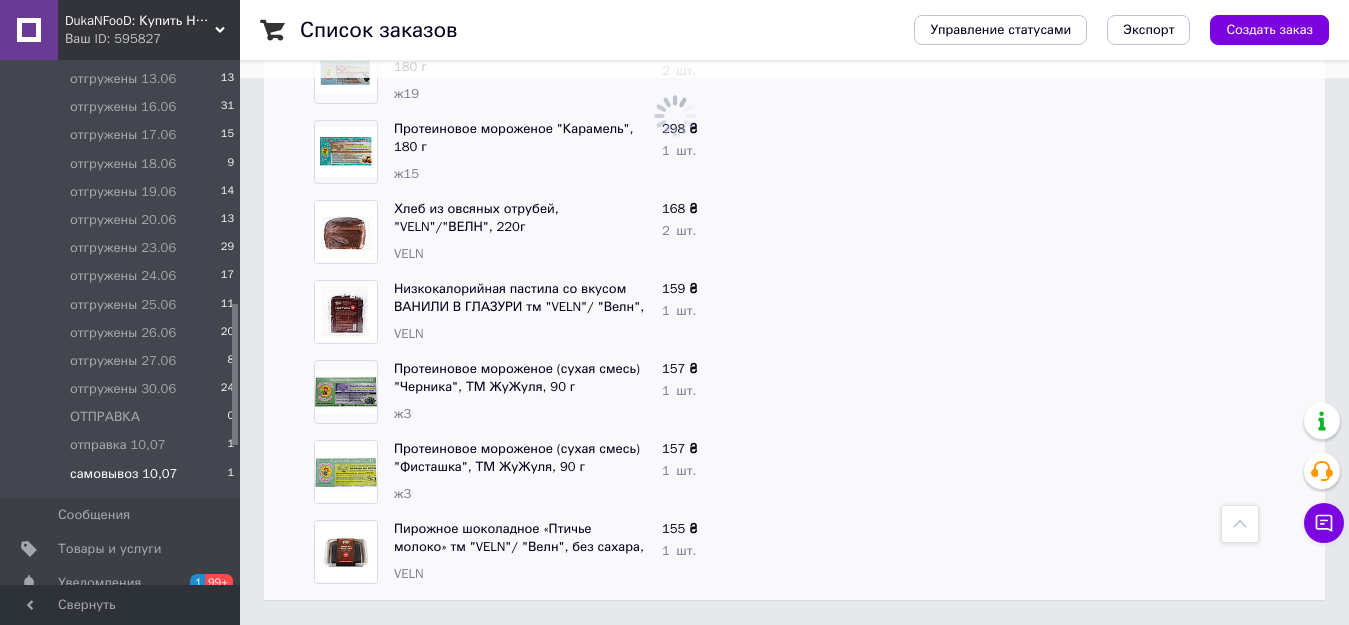 scroll, scrollTop: 900, scrollLeft: 0, axis: vertical 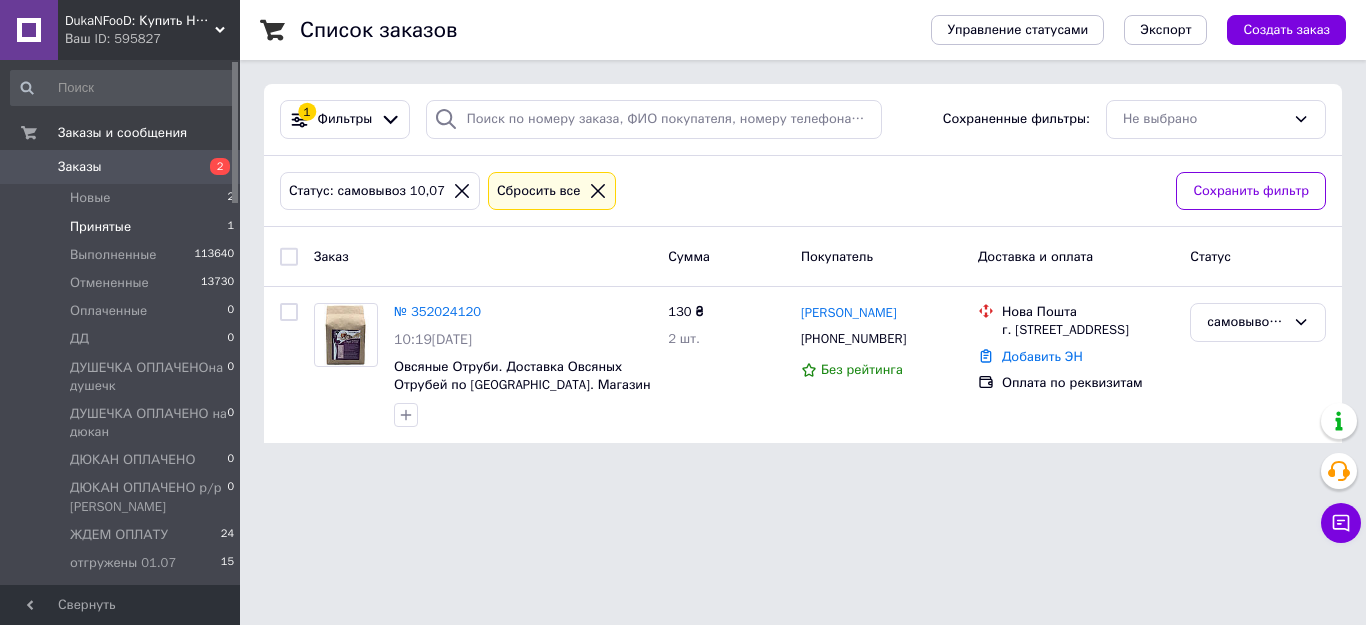 click on "Принятые" at bounding box center (100, 227) 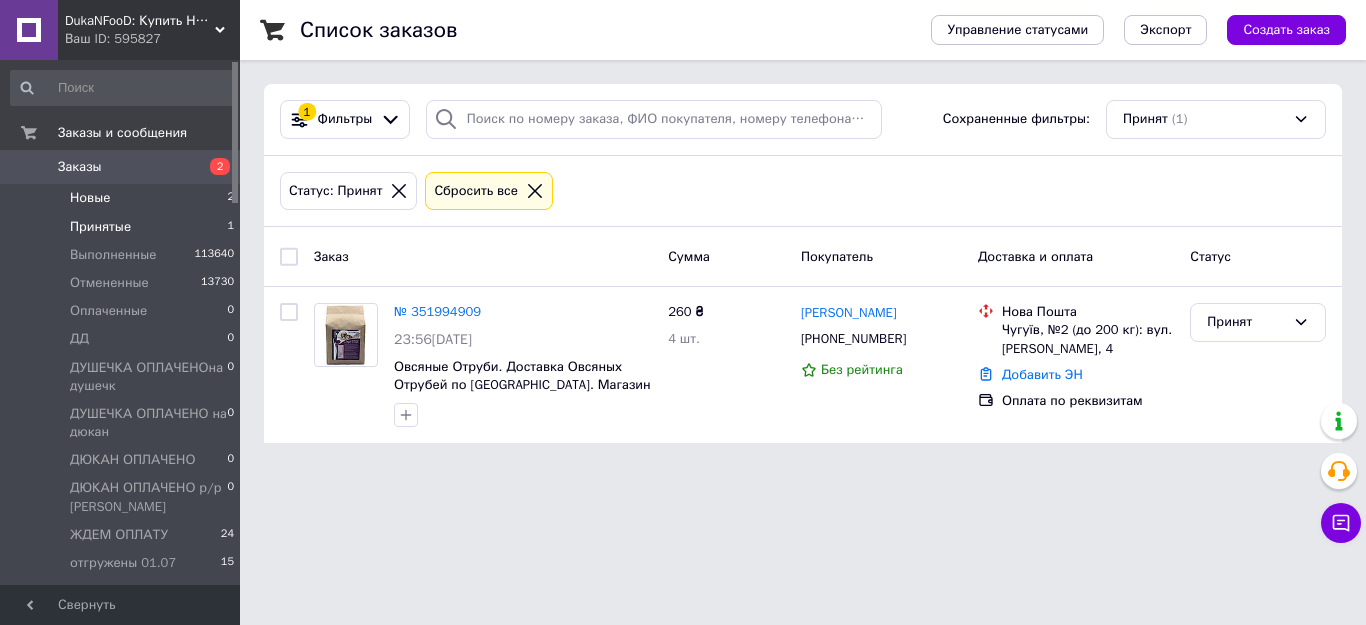 click on "Новые 2" at bounding box center (123, 198) 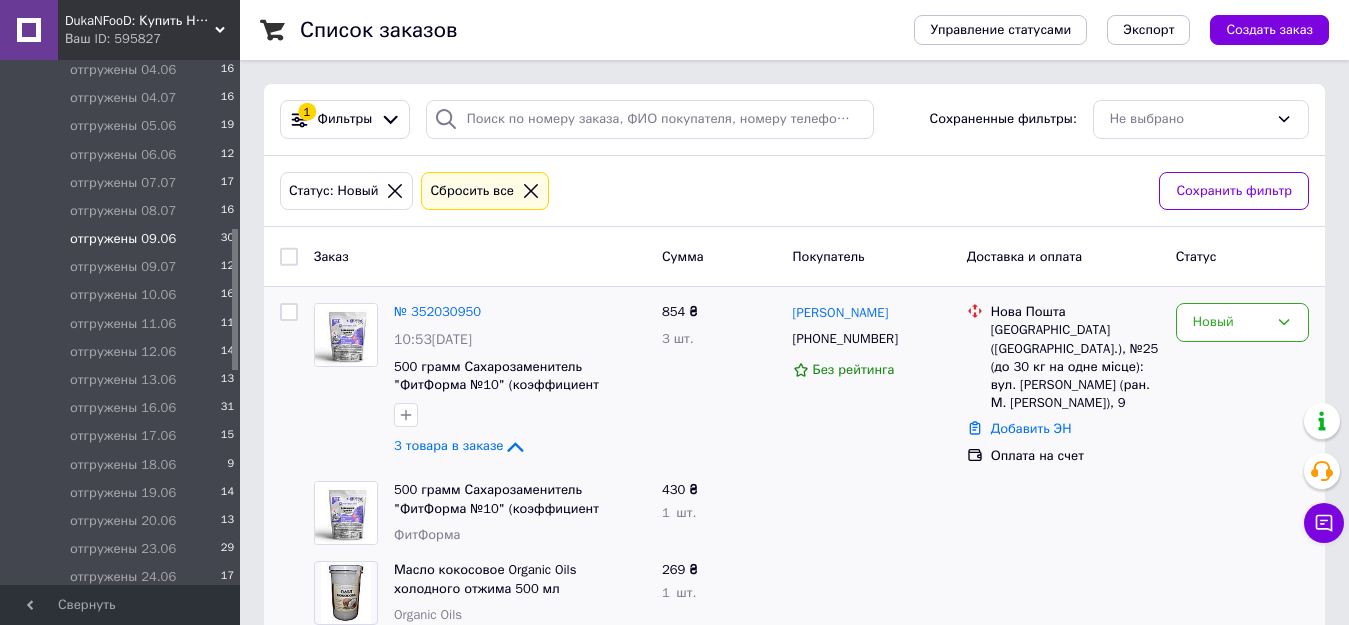 scroll, scrollTop: 600, scrollLeft: 0, axis: vertical 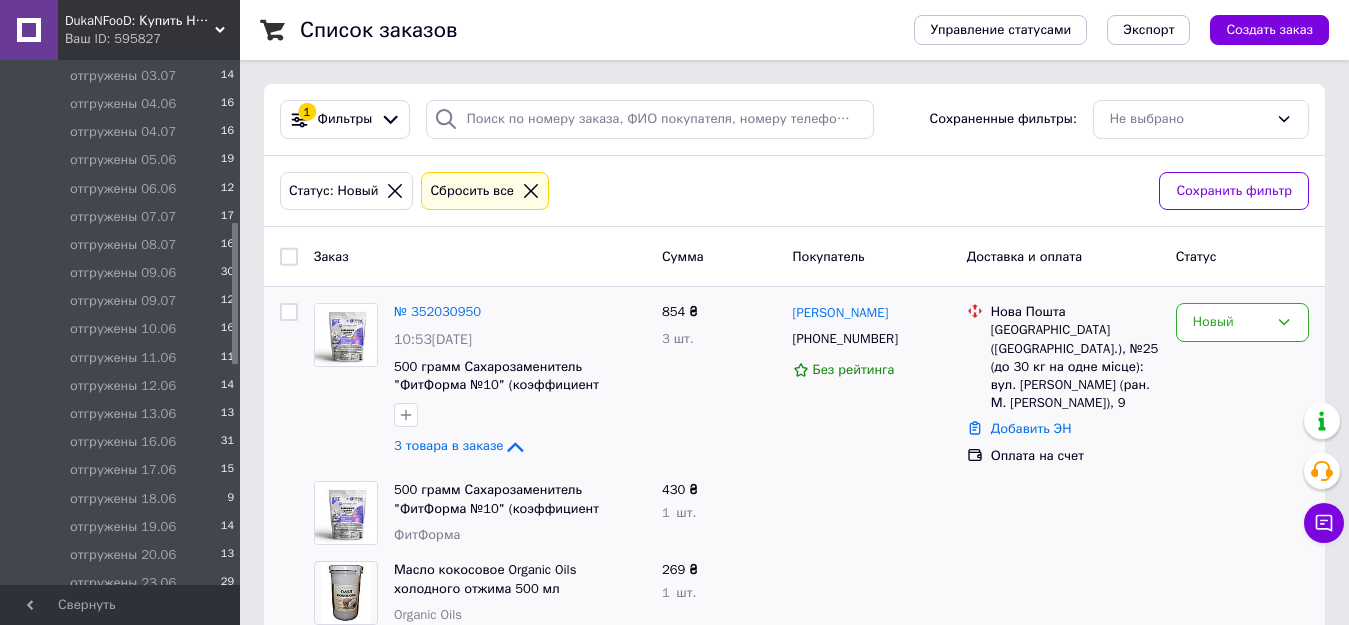 click at bounding box center [872, 513] 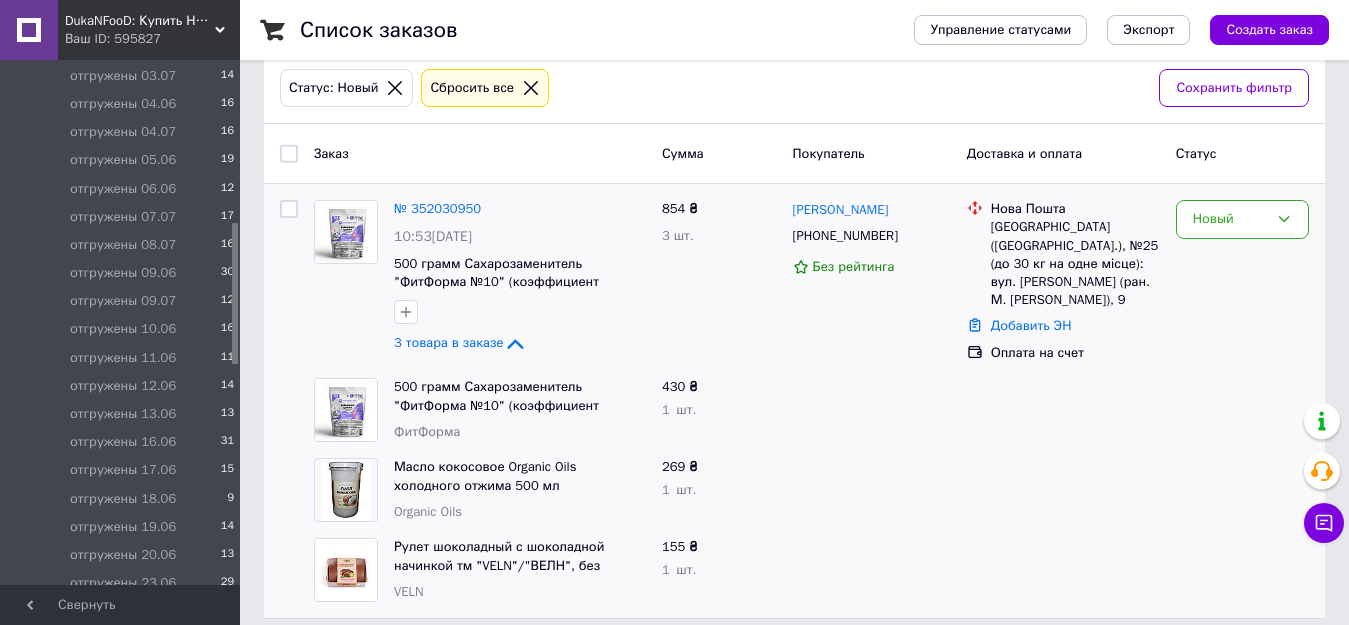 scroll, scrollTop: 115, scrollLeft: 0, axis: vertical 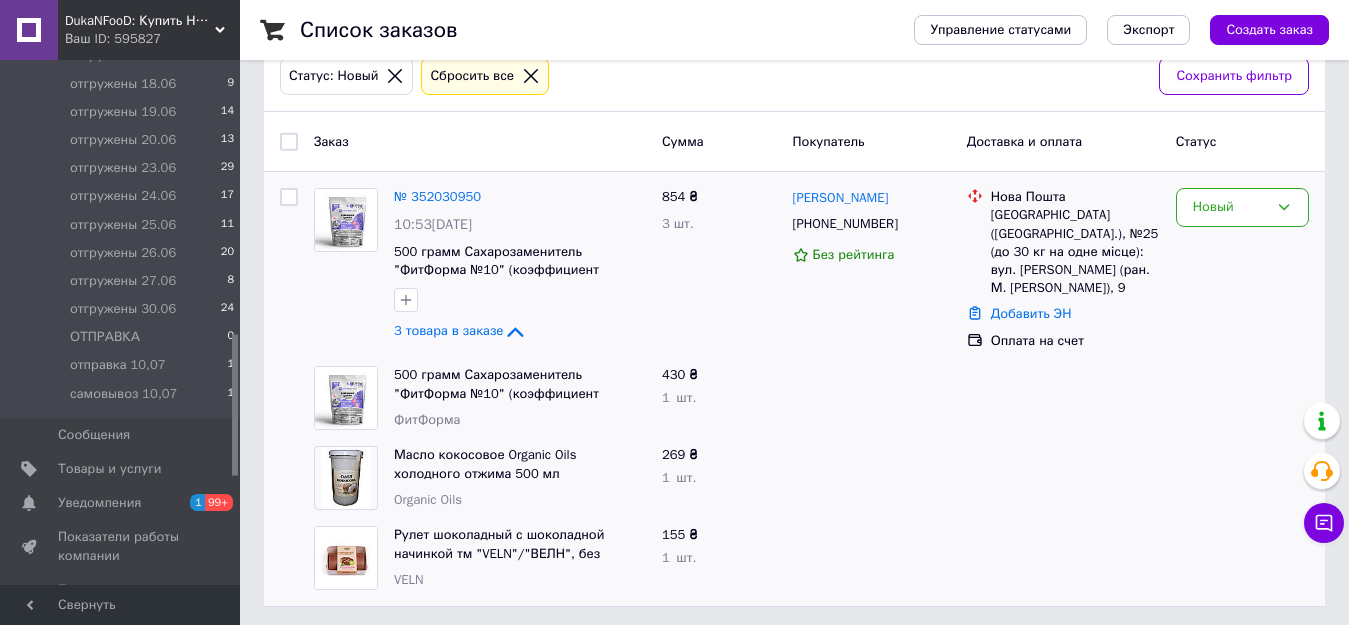 click at bounding box center [872, 398] 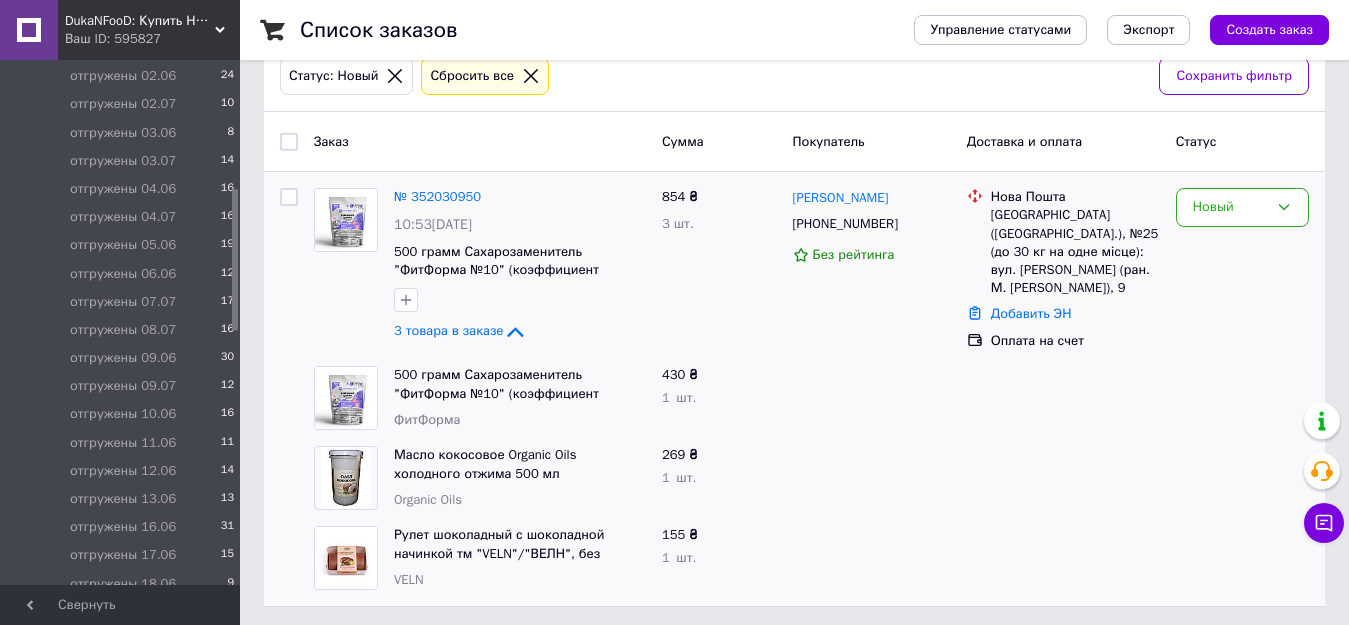 scroll, scrollTop: 15, scrollLeft: 0, axis: vertical 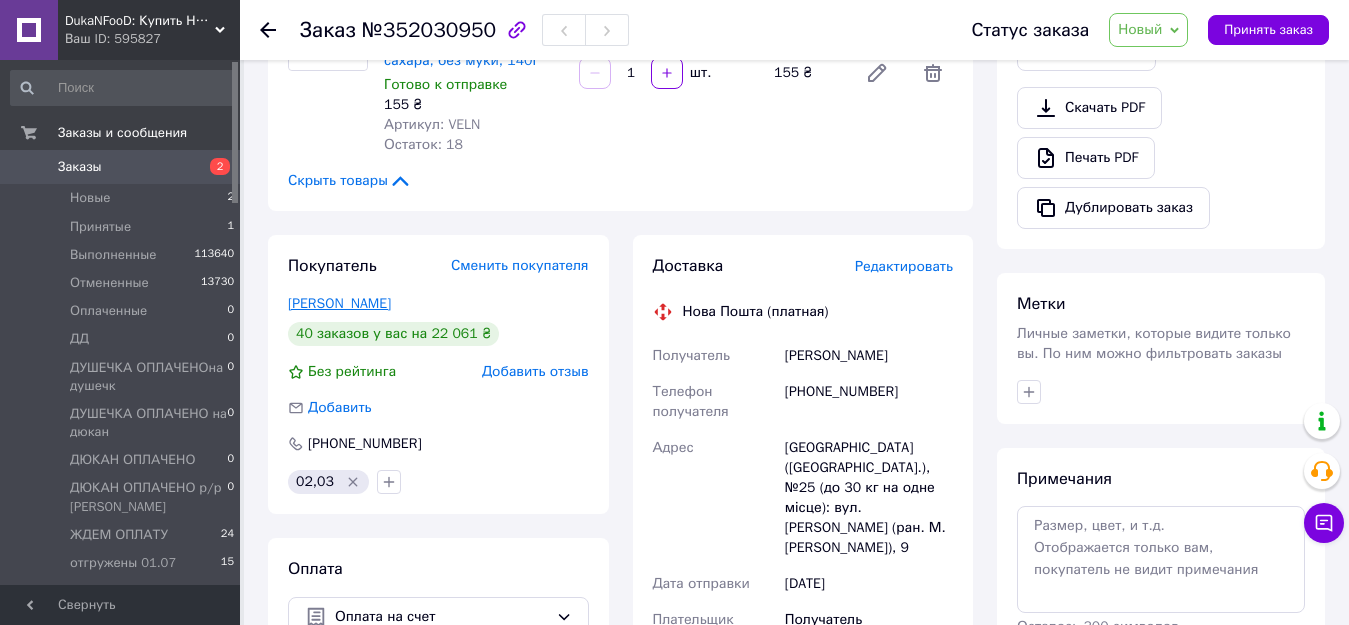 click on "[PERSON_NAME]" at bounding box center [339, 303] 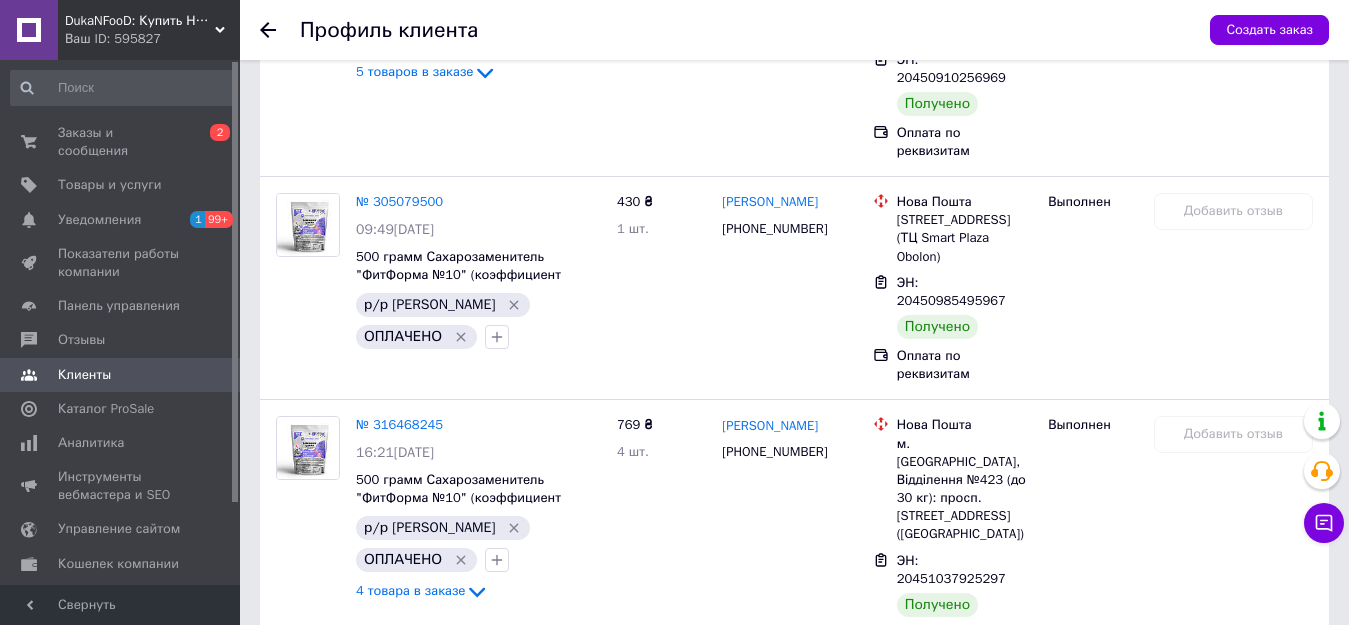scroll, scrollTop: 3884, scrollLeft: 0, axis: vertical 